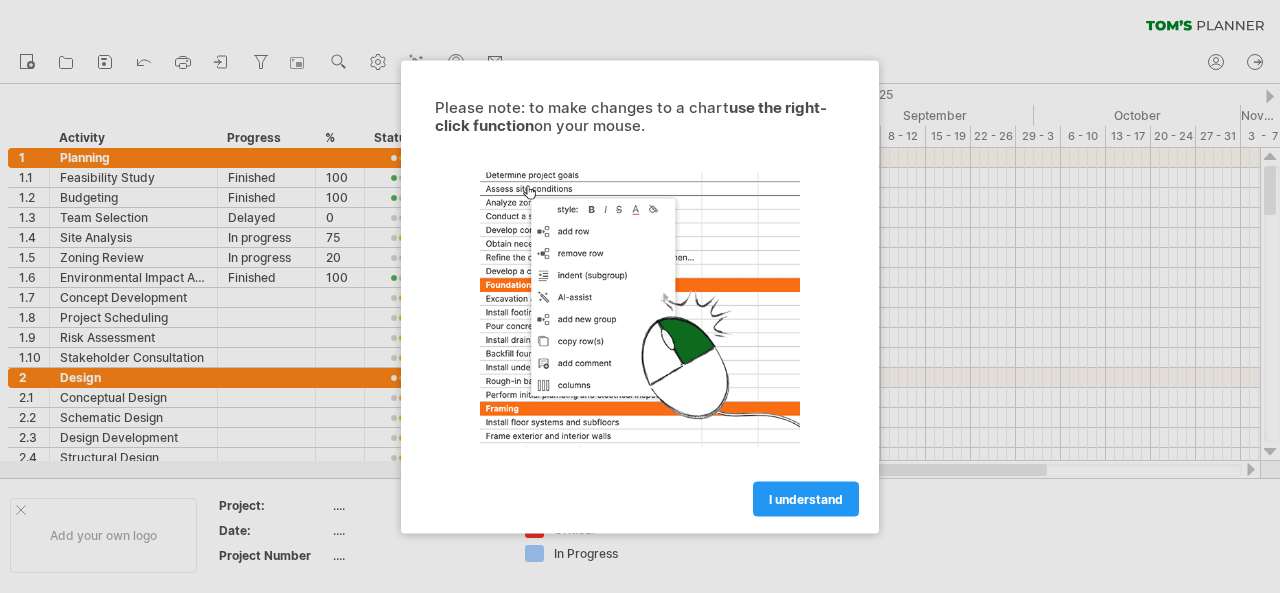 scroll, scrollTop: 0, scrollLeft: 0, axis: both 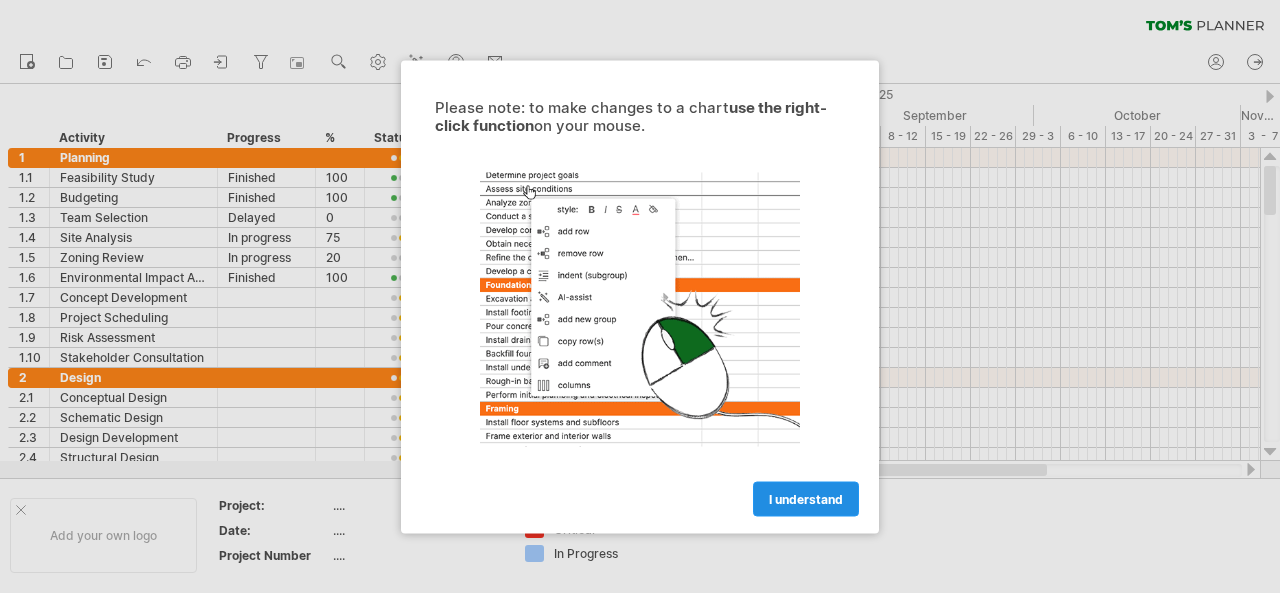 click on "I understand" at bounding box center [806, 498] 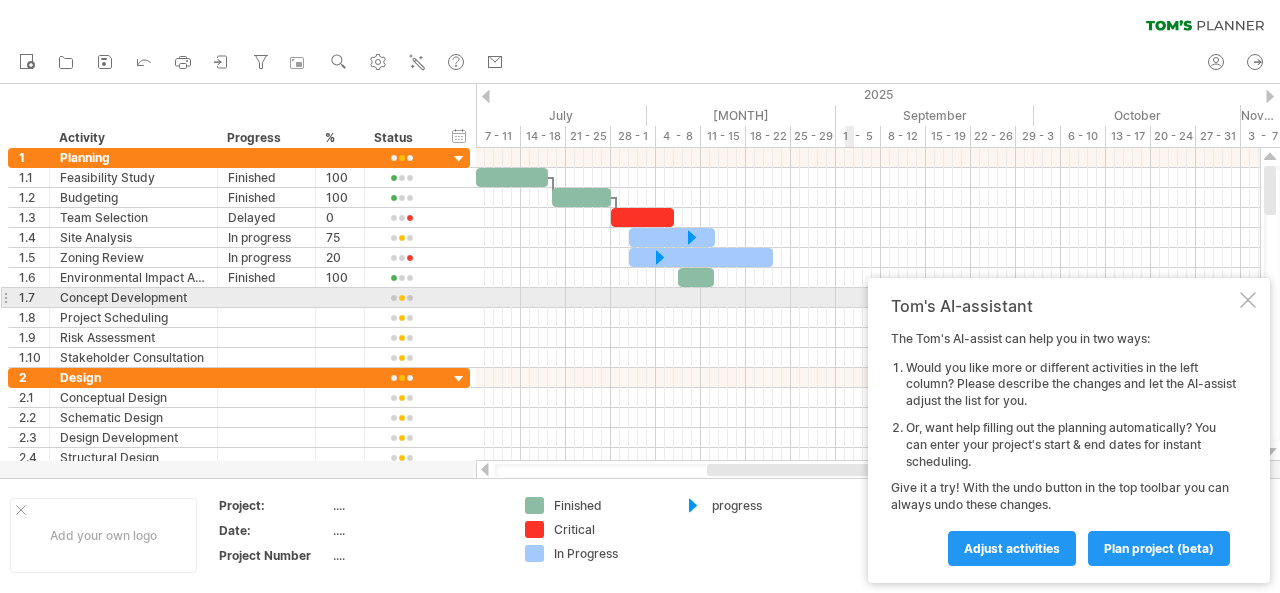 click at bounding box center (1248, 300) 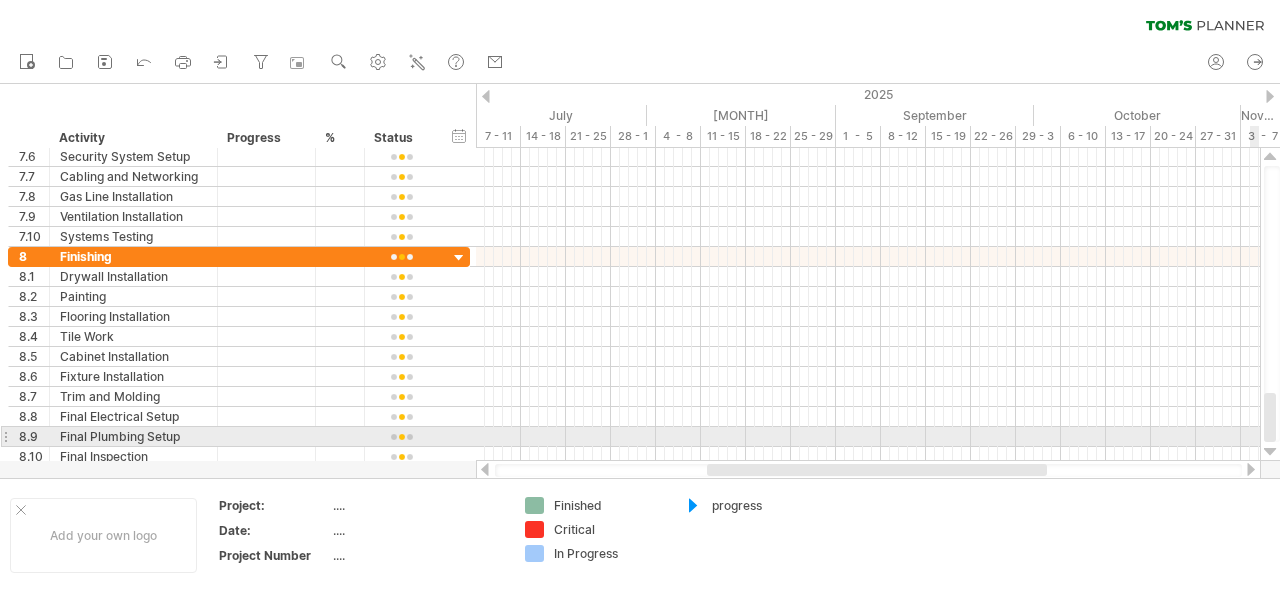 drag, startPoint x: 1274, startPoint y: 176, endPoint x: 1034, endPoint y: 433, distance: 351.6376 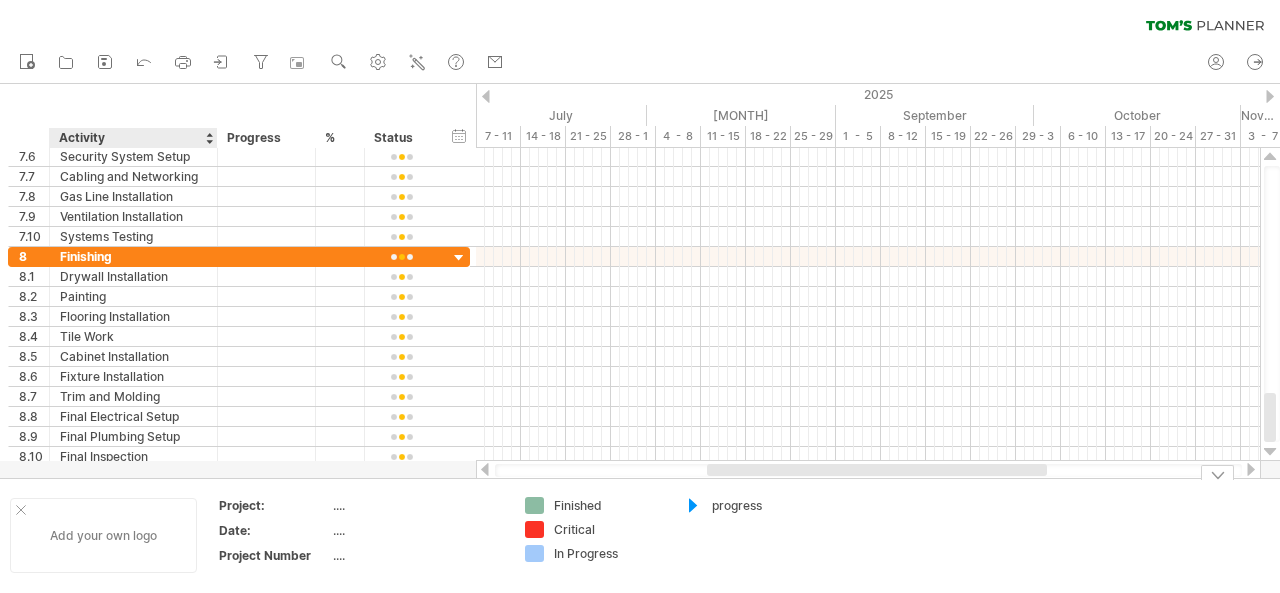 click on "Add your own logo" at bounding box center (103, 535) 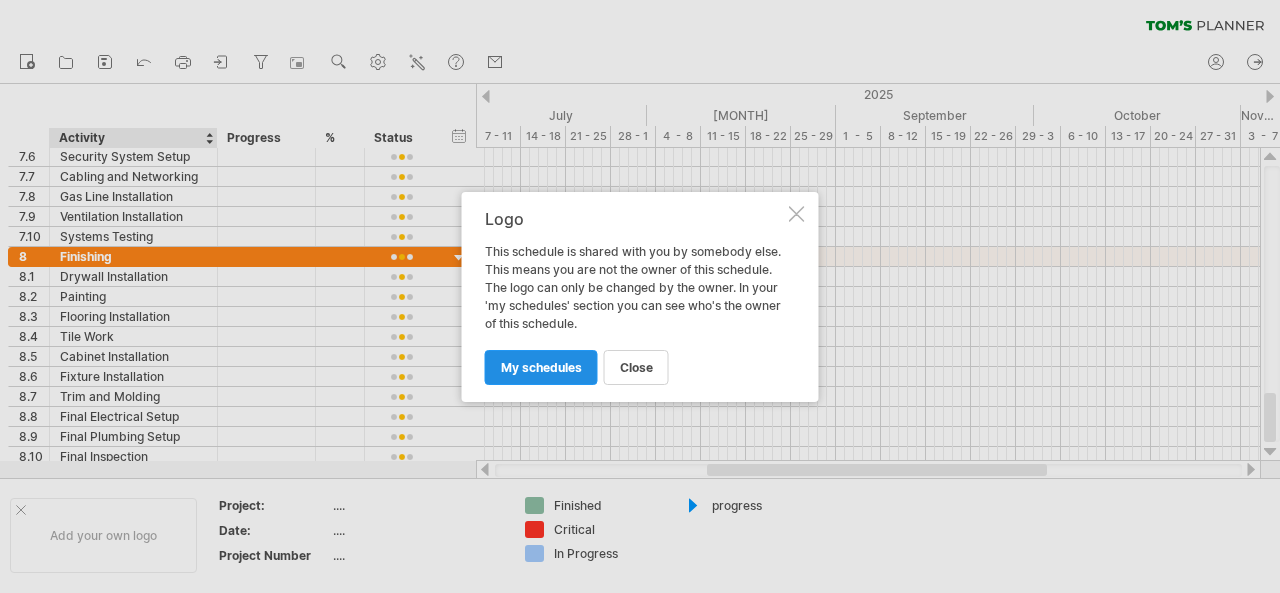 click on "my schedules" at bounding box center (541, 367) 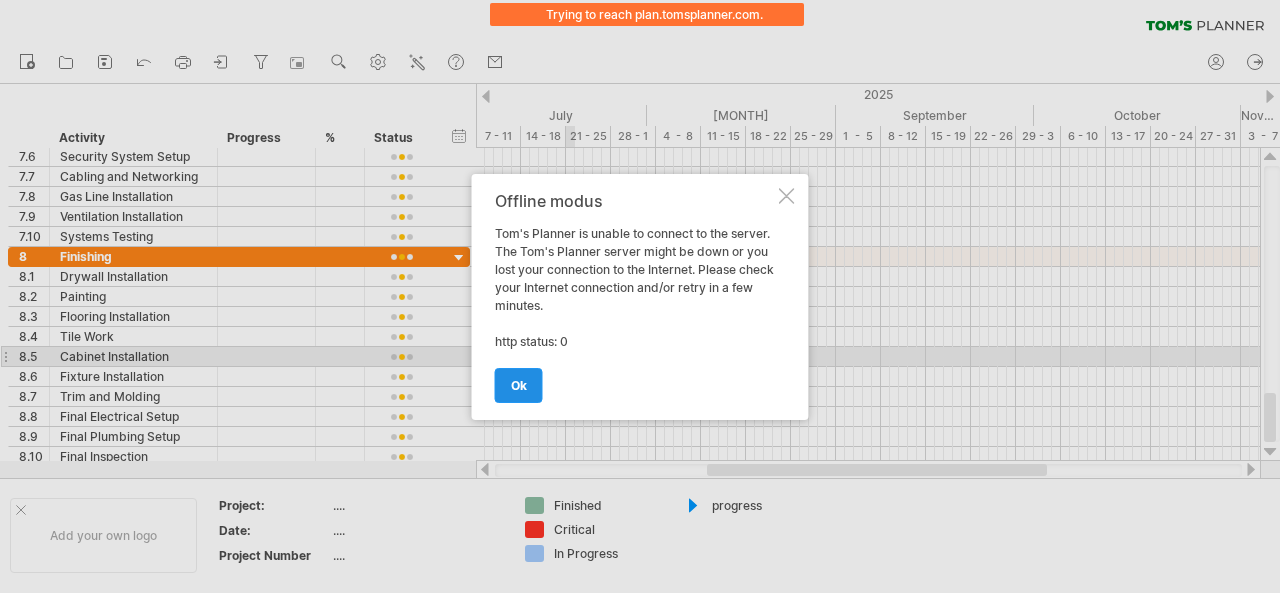 click on "ok" at bounding box center (519, 385) 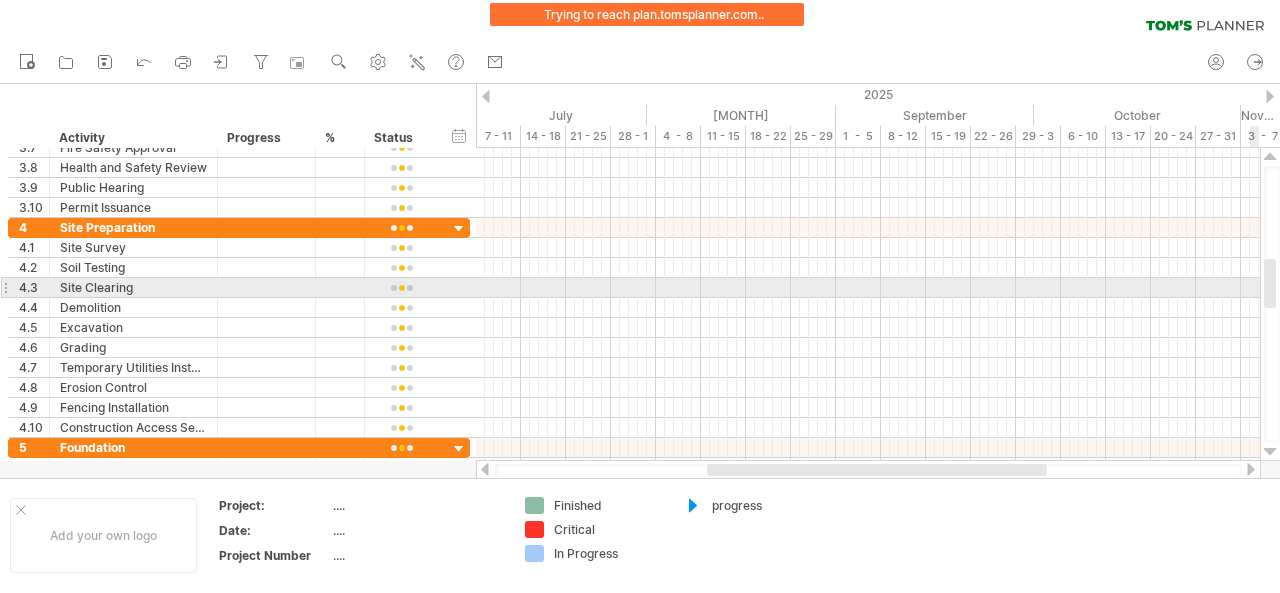 drag, startPoint x: 1275, startPoint y: 421, endPoint x: 1092, endPoint y: 295, distance: 222.18236 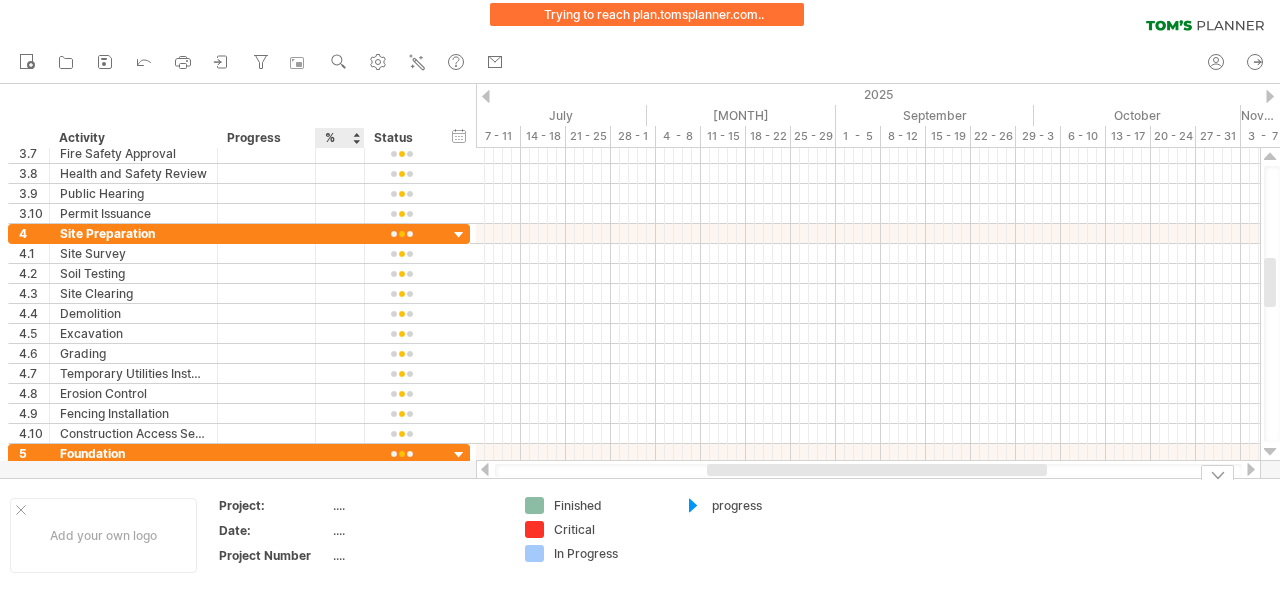 click on "...." at bounding box center [417, 505] 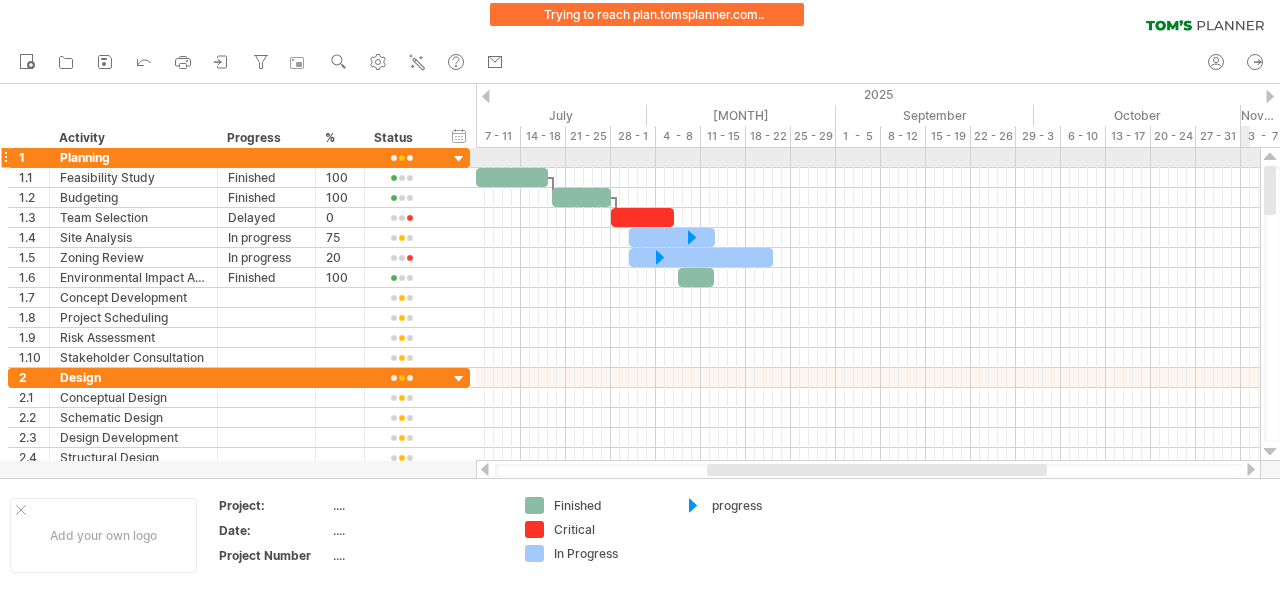 drag, startPoint x: 1274, startPoint y: 278, endPoint x: 1037, endPoint y: 233, distance: 241.23433 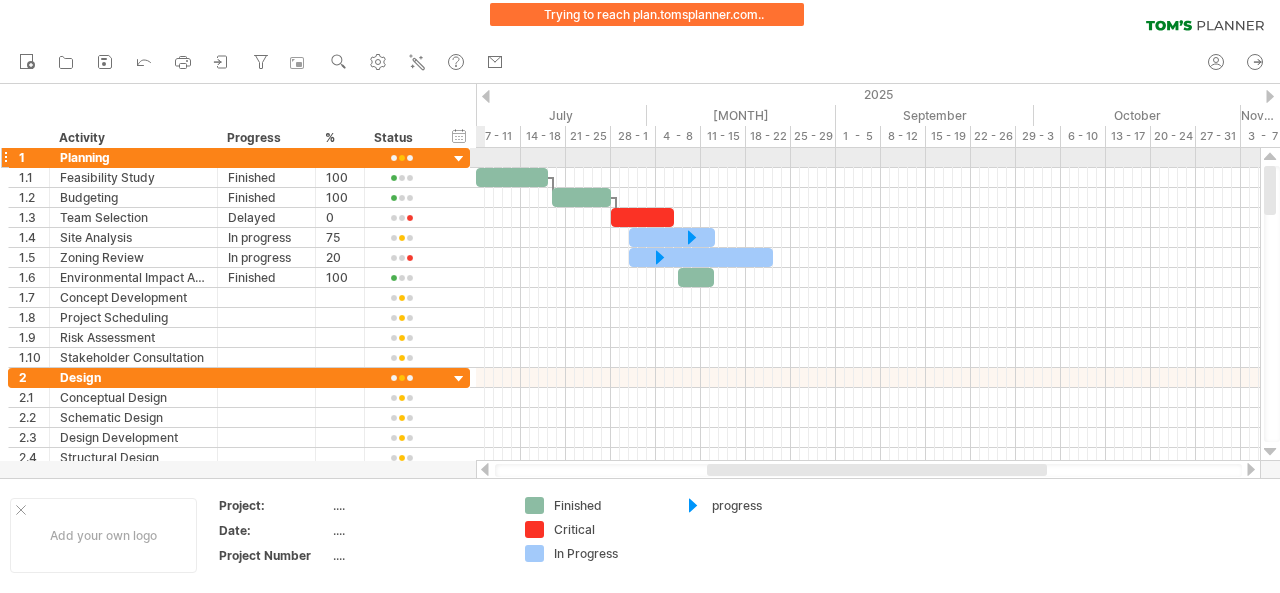 click at bounding box center [459, 159] 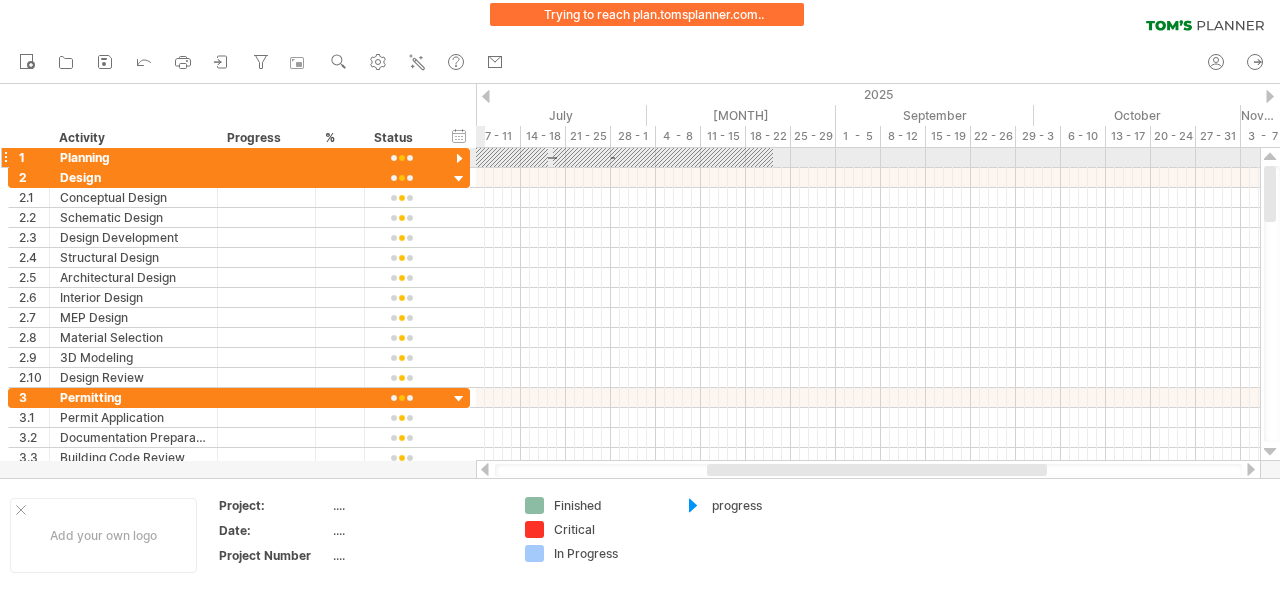 click at bounding box center (459, 159) 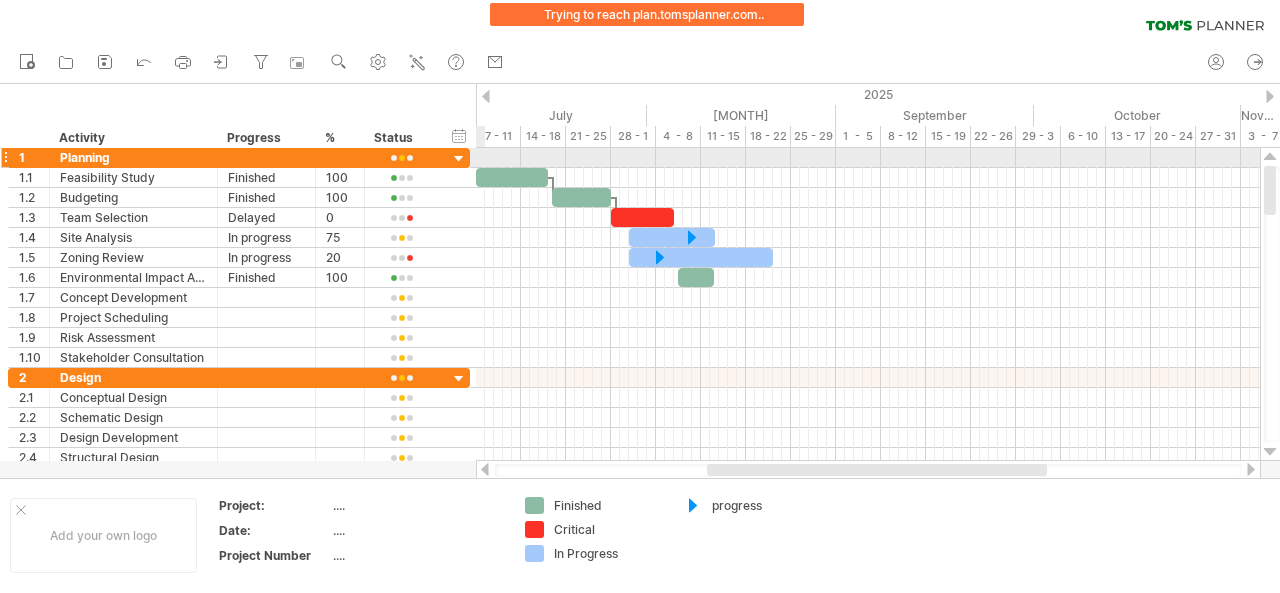 click at bounding box center [459, 159] 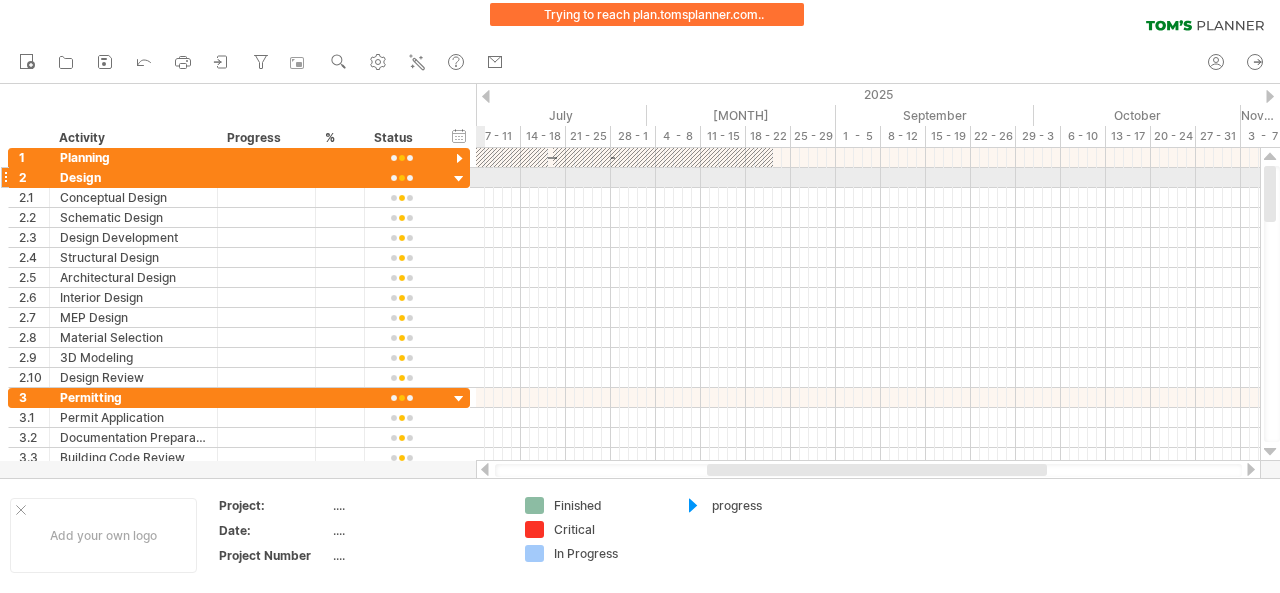 click at bounding box center (459, 179) 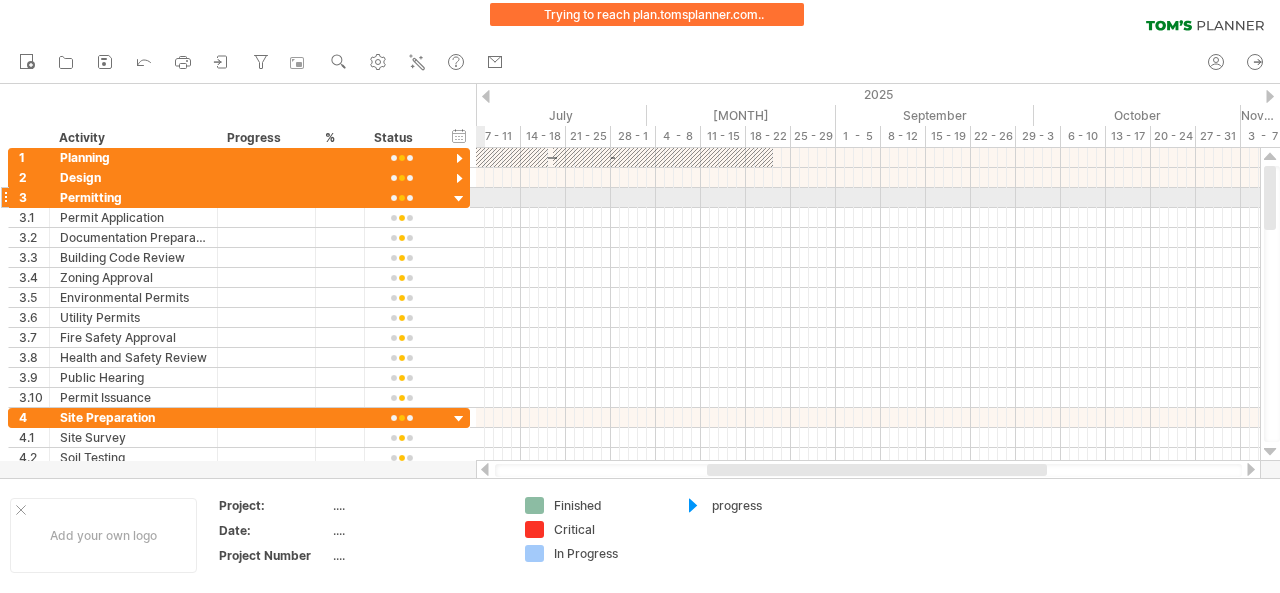 click at bounding box center (459, 199) 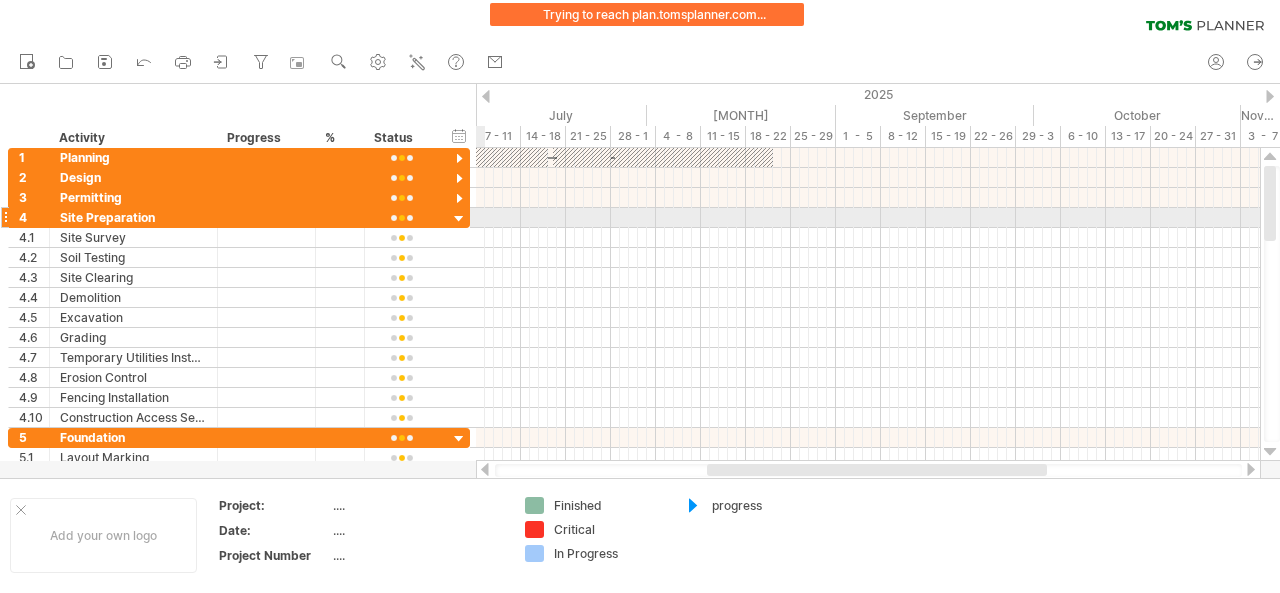 click at bounding box center [459, 219] 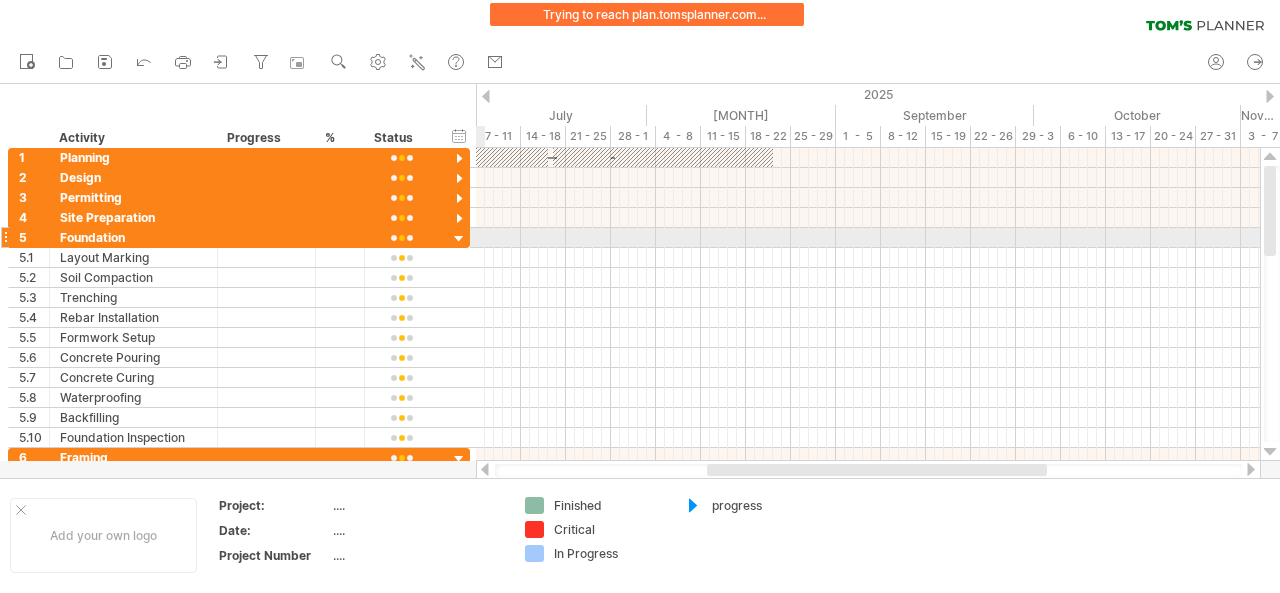 click at bounding box center (459, 239) 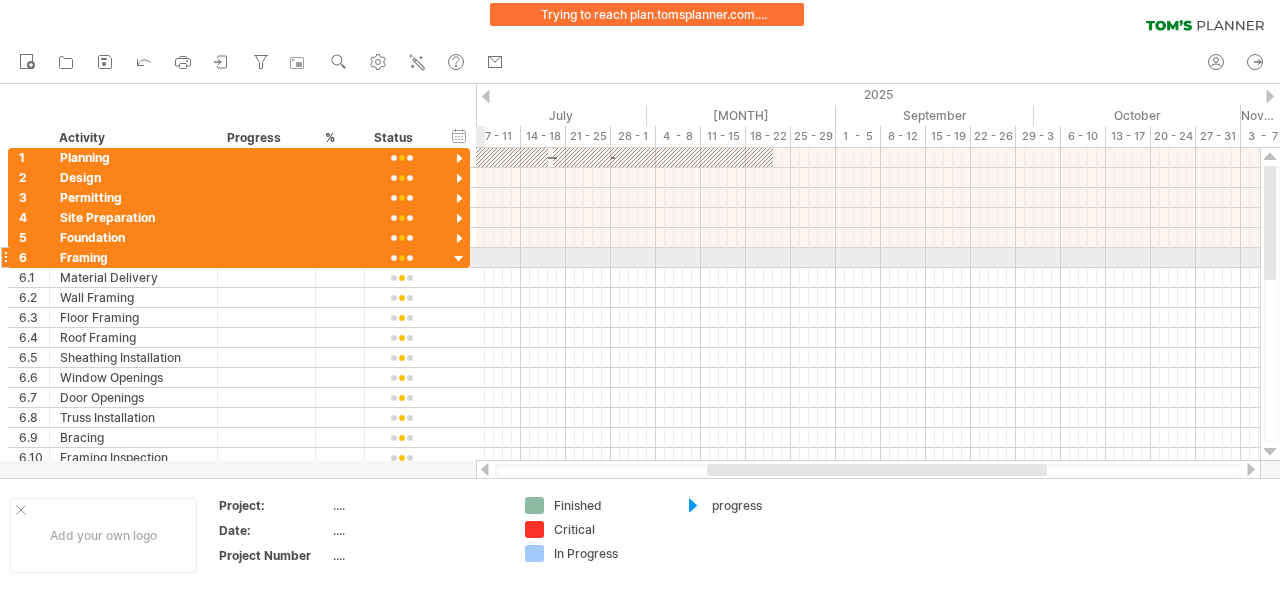 click at bounding box center [459, 259] 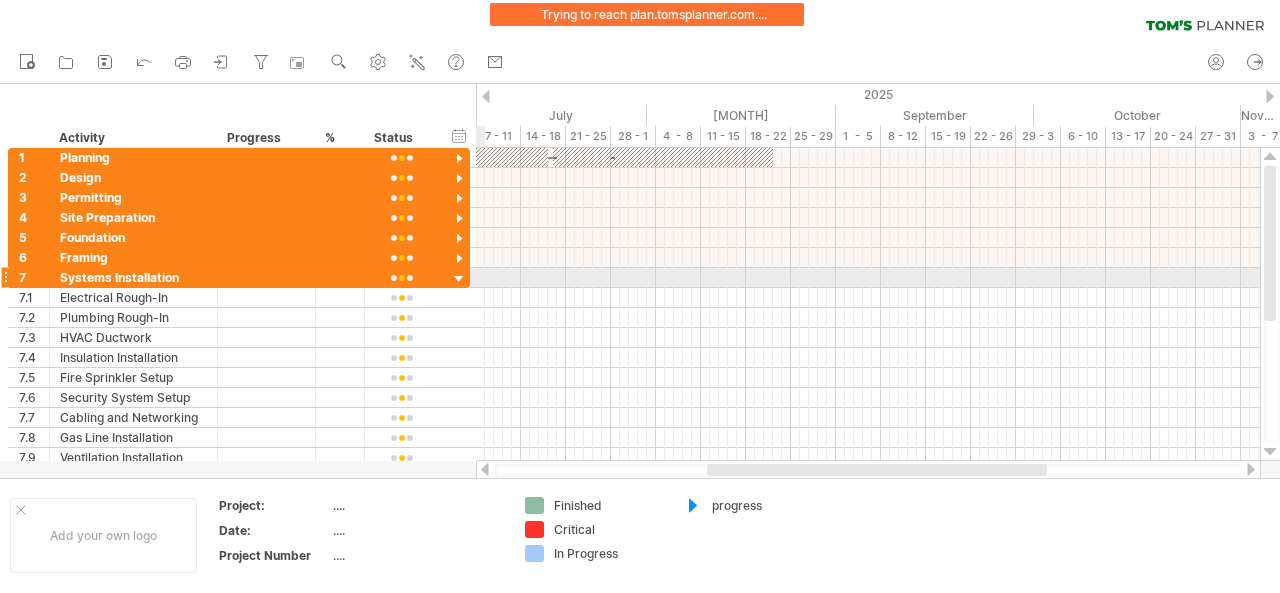 click at bounding box center [459, 279] 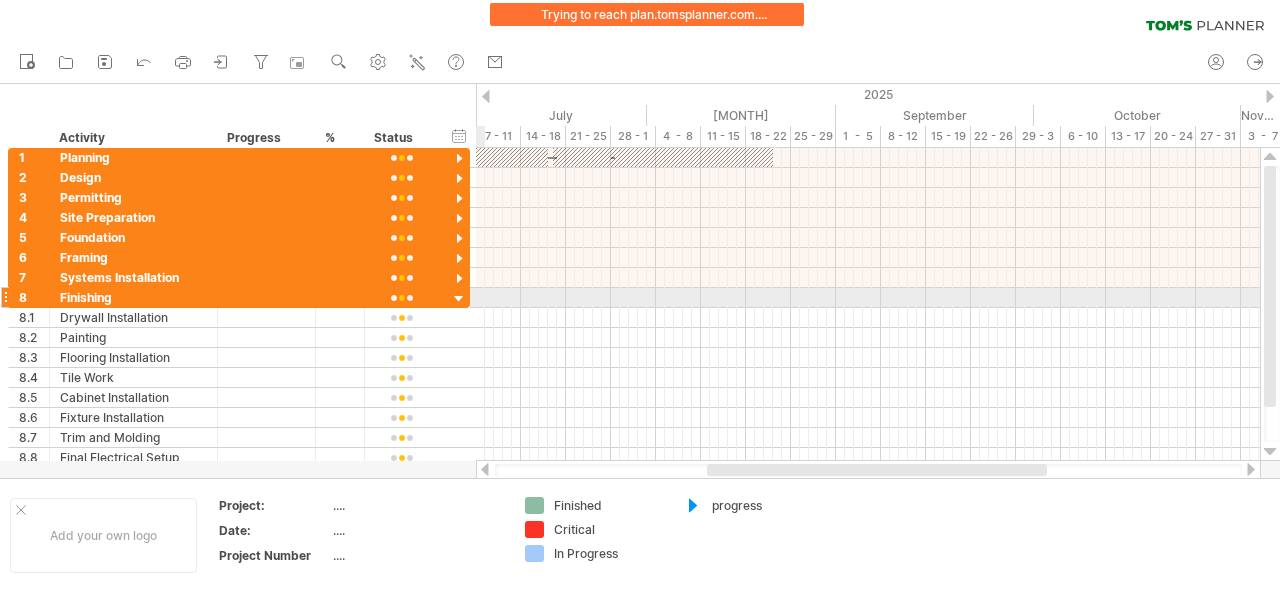 click at bounding box center (459, 299) 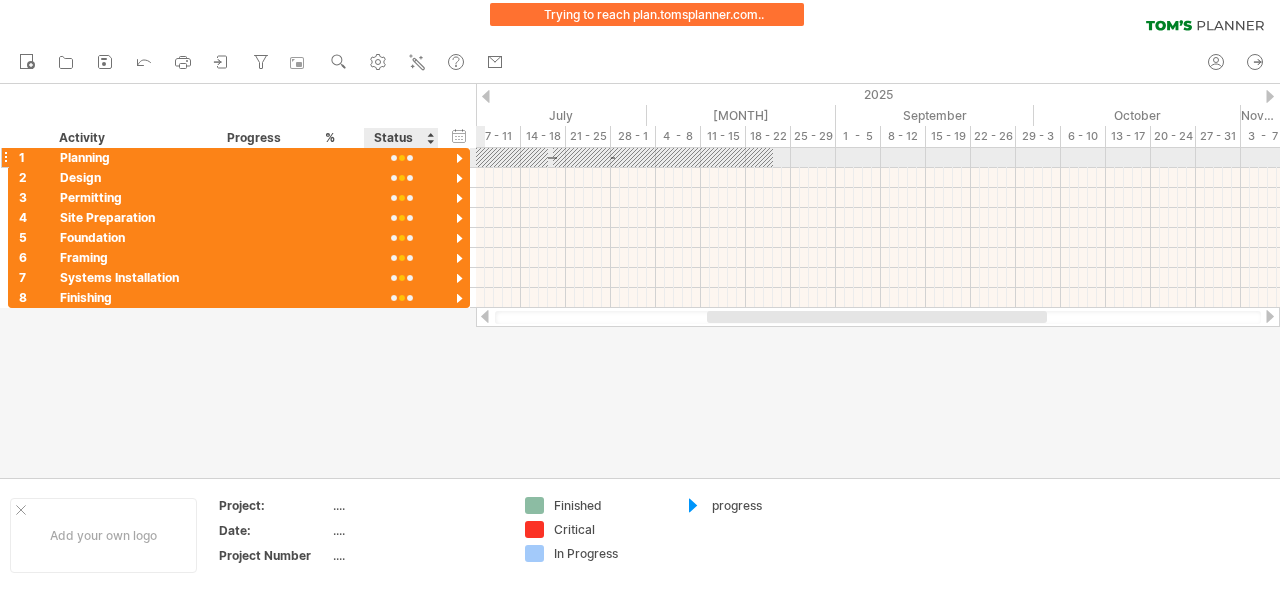 click at bounding box center [459, 159] 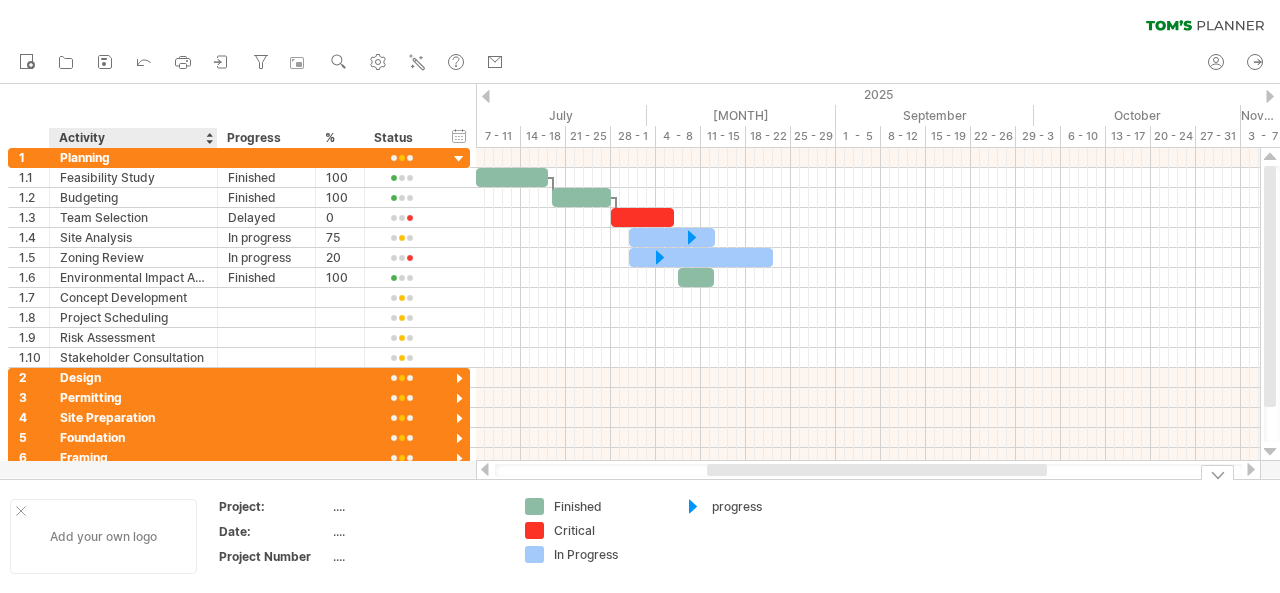 click on "Add your own logo" at bounding box center [103, 536] 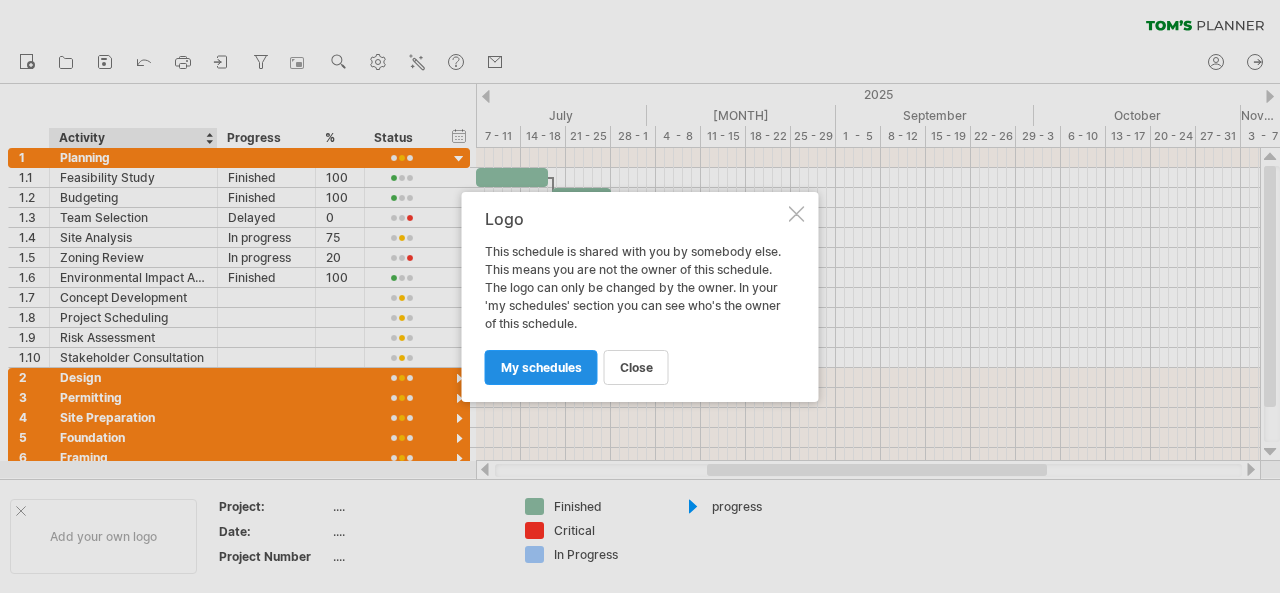 click on "my schedules" at bounding box center [541, 367] 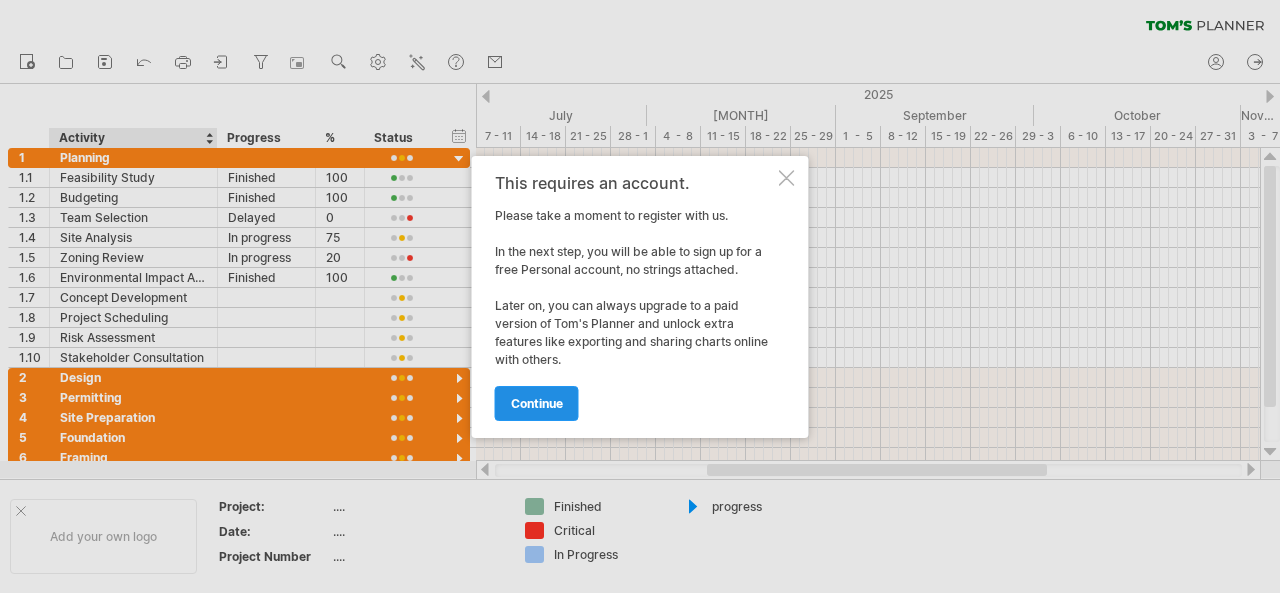 click on "continue" at bounding box center (537, 403) 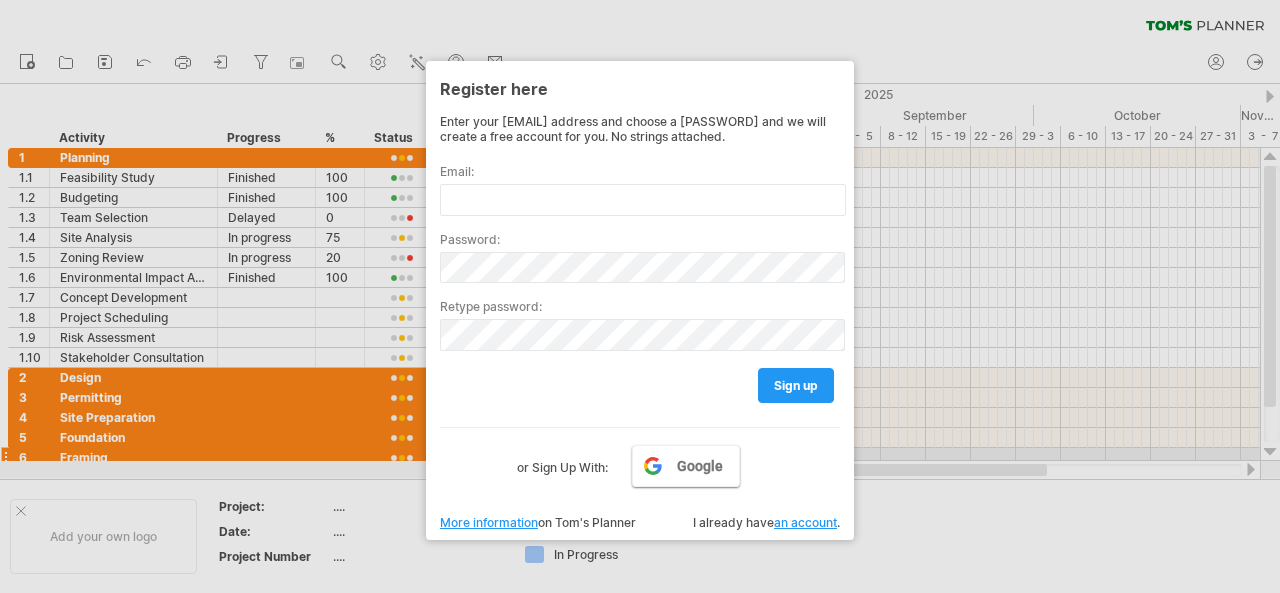 click on "Google" at bounding box center (686, 466) 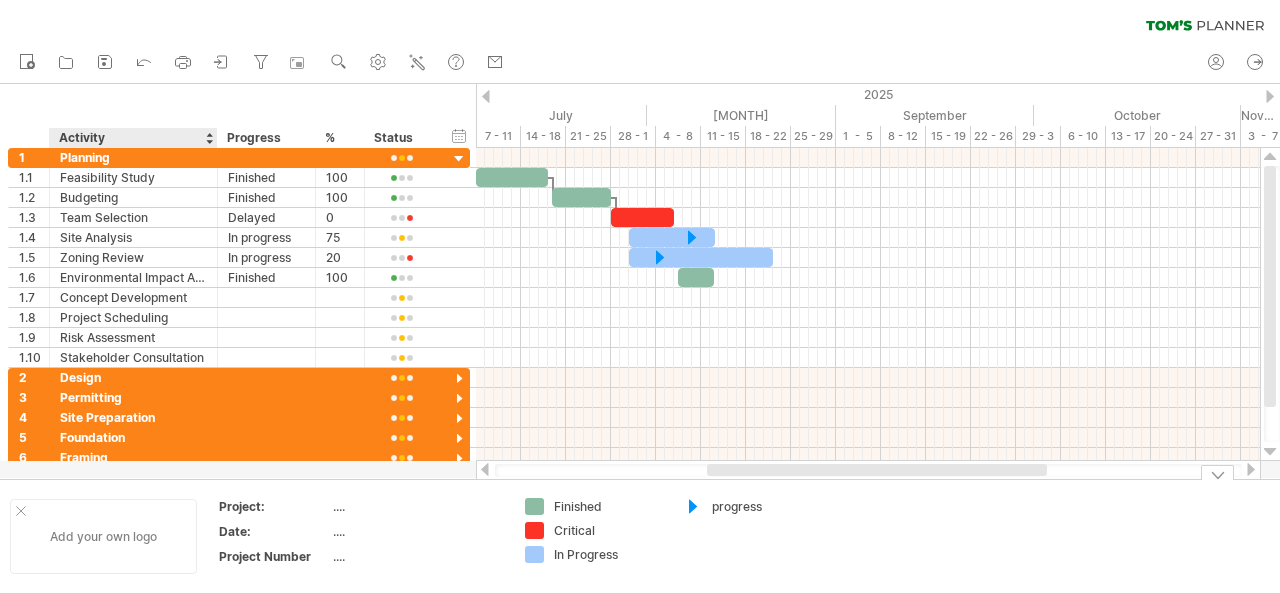 click on "Add your own logo" at bounding box center [103, 536] 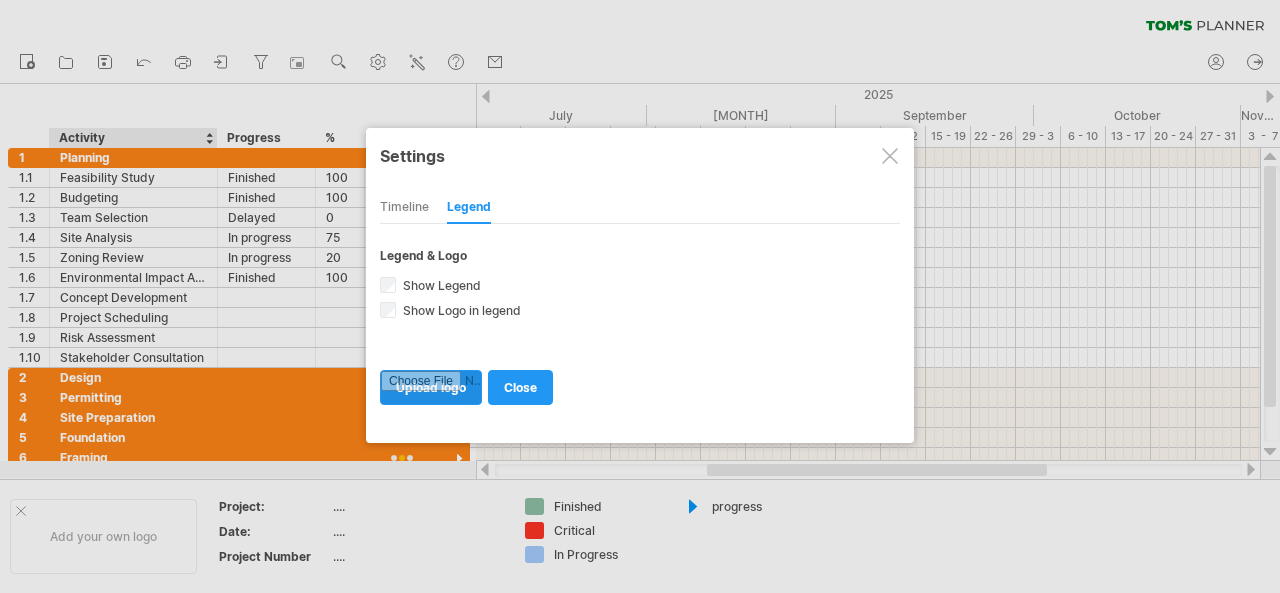 click at bounding box center [431, 387] 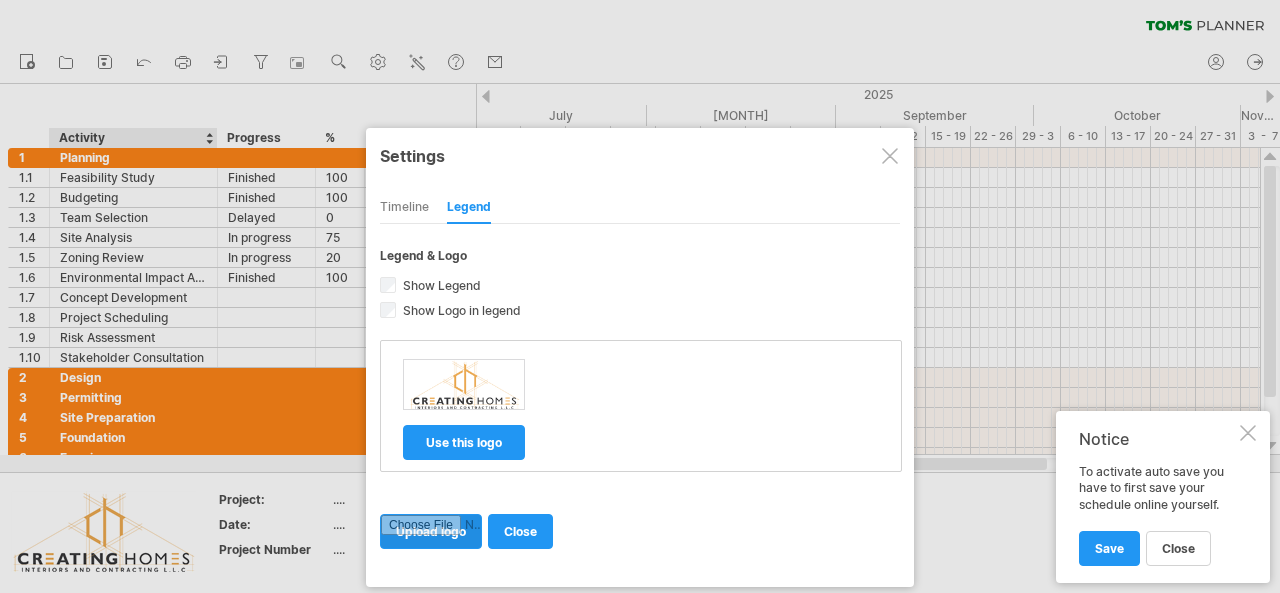 click at bounding box center [431, 531] 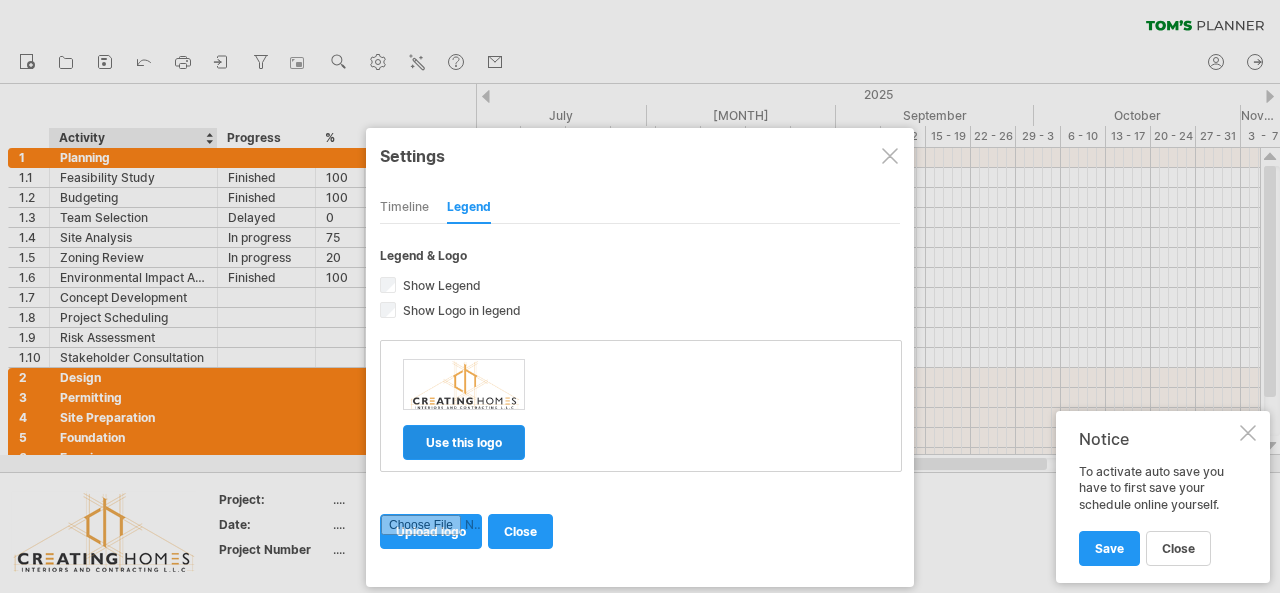 click on "use this logo" at bounding box center (464, 442) 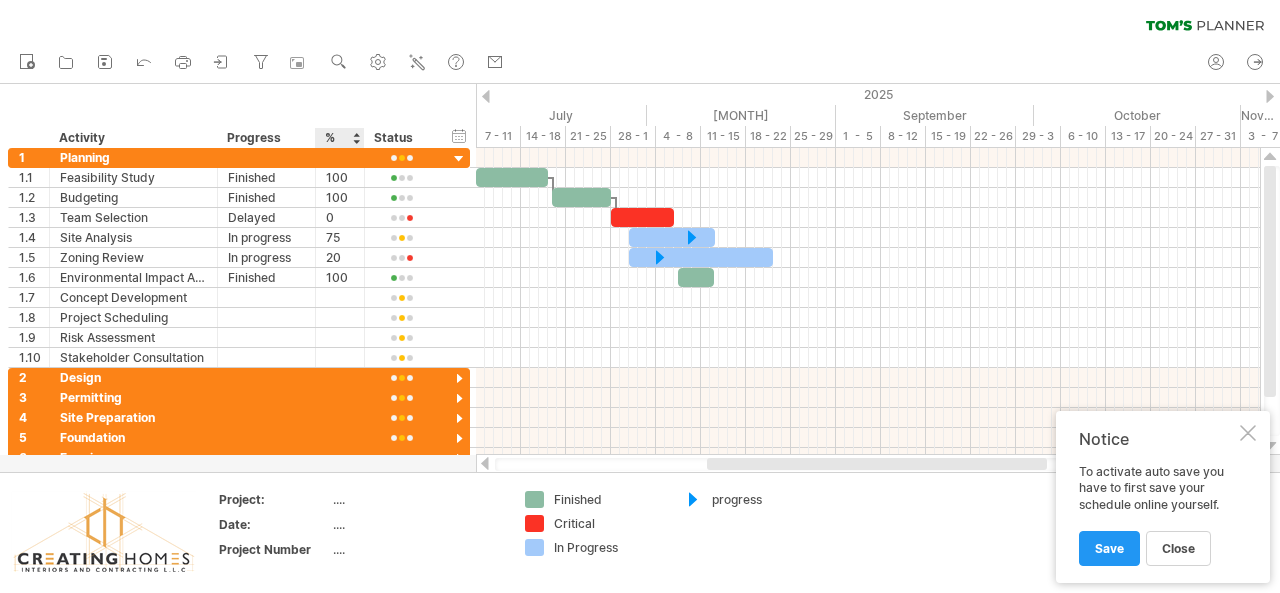 click on "...." at bounding box center [417, 499] 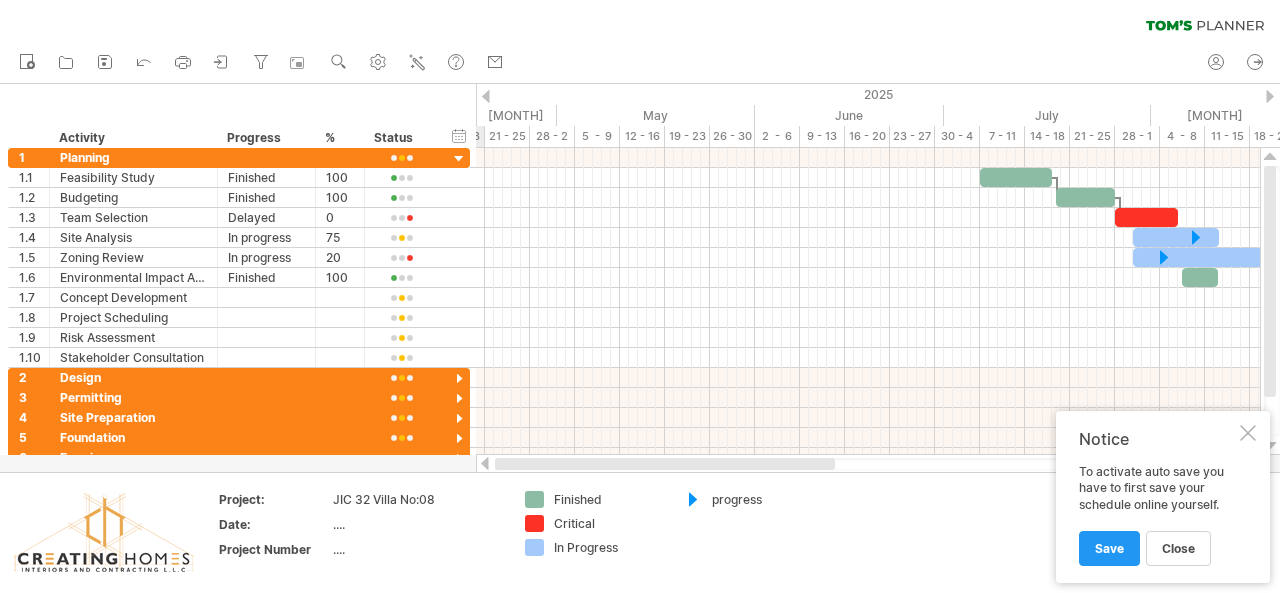 drag, startPoint x: 727, startPoint y: 467, endPoint x: 494, endPoint y: 457, distance: 233.2145 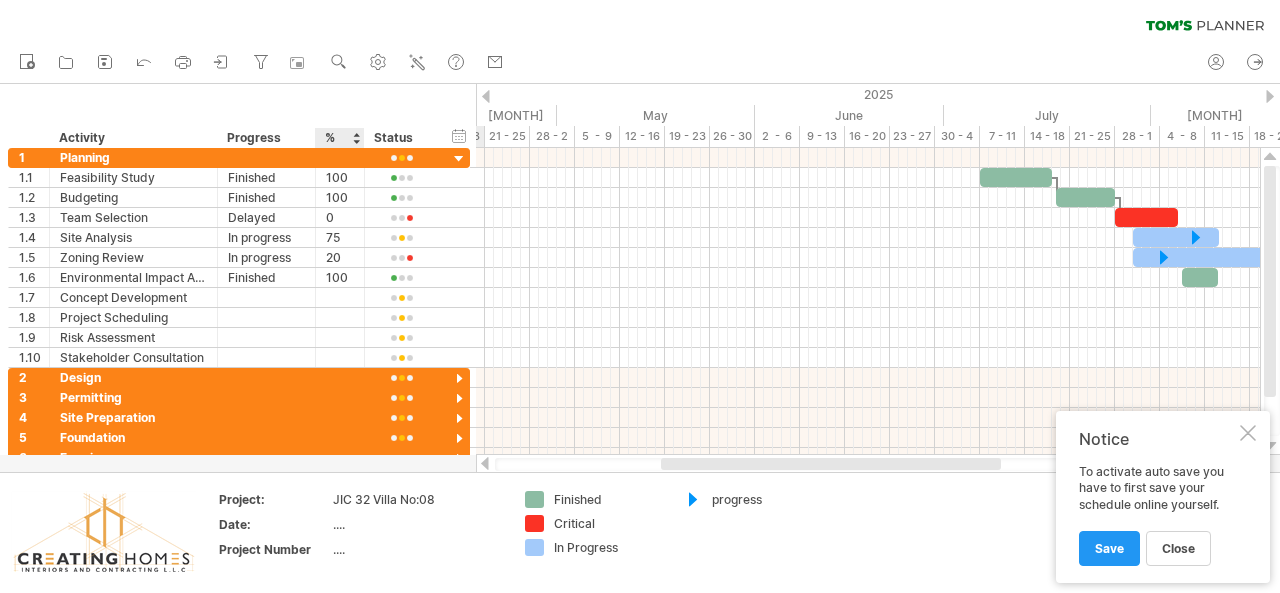 click on "...." at bounding box center [417, 499] 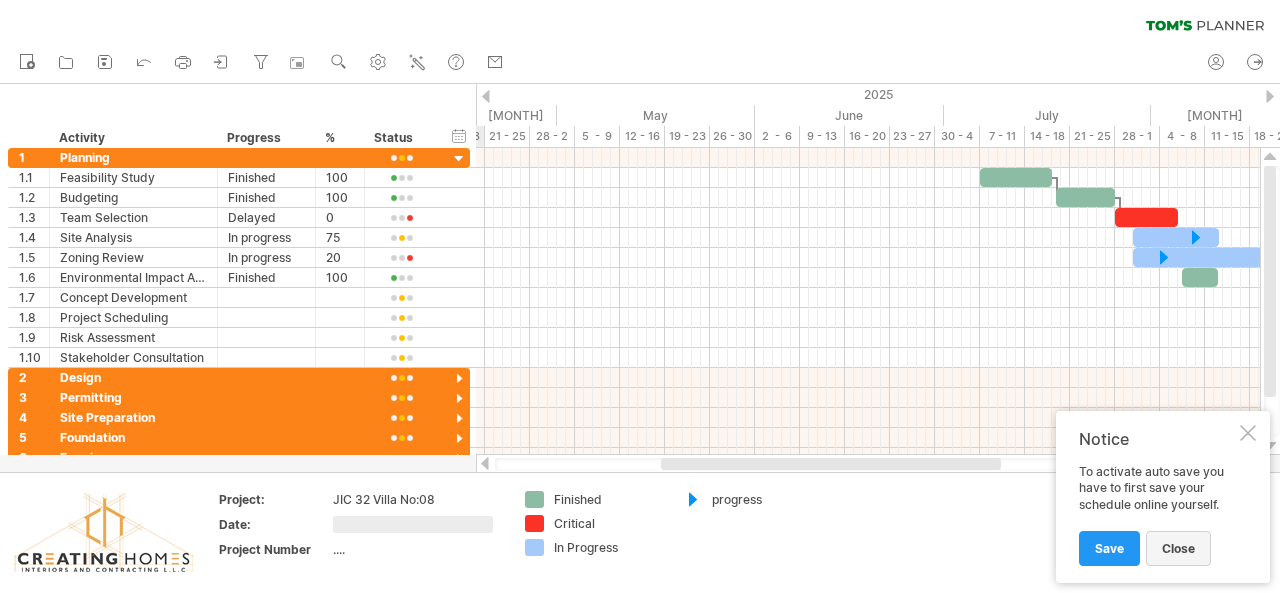 click on "close" at bounding box center [1178, 548] 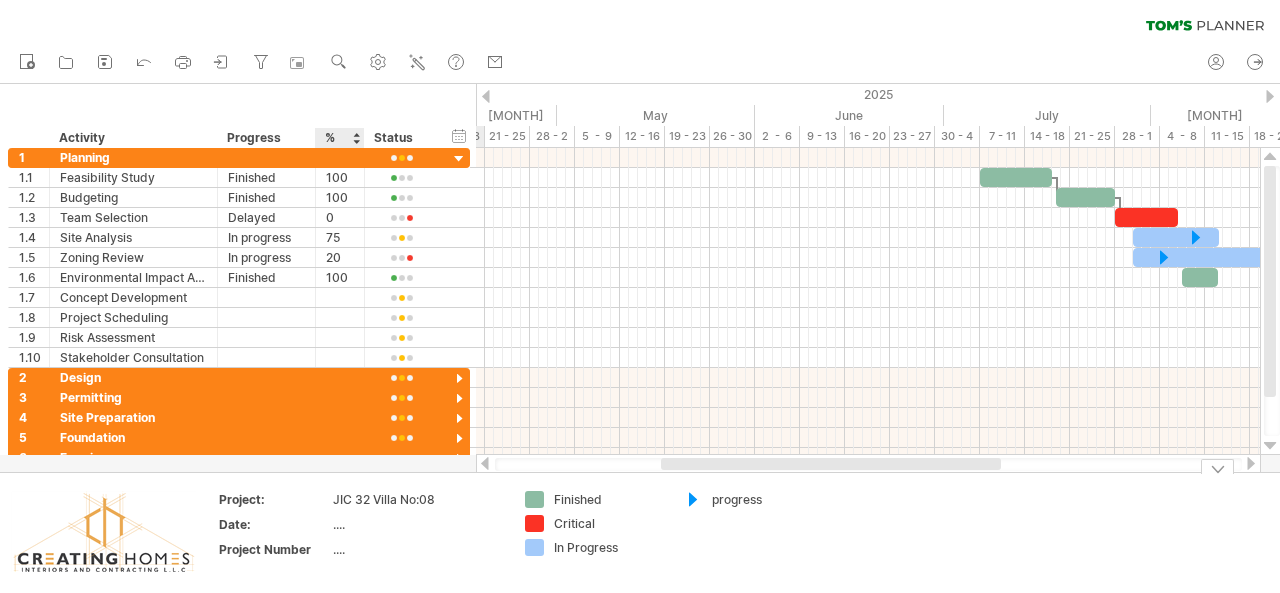 click on "...." at bounding box center [417, 499] 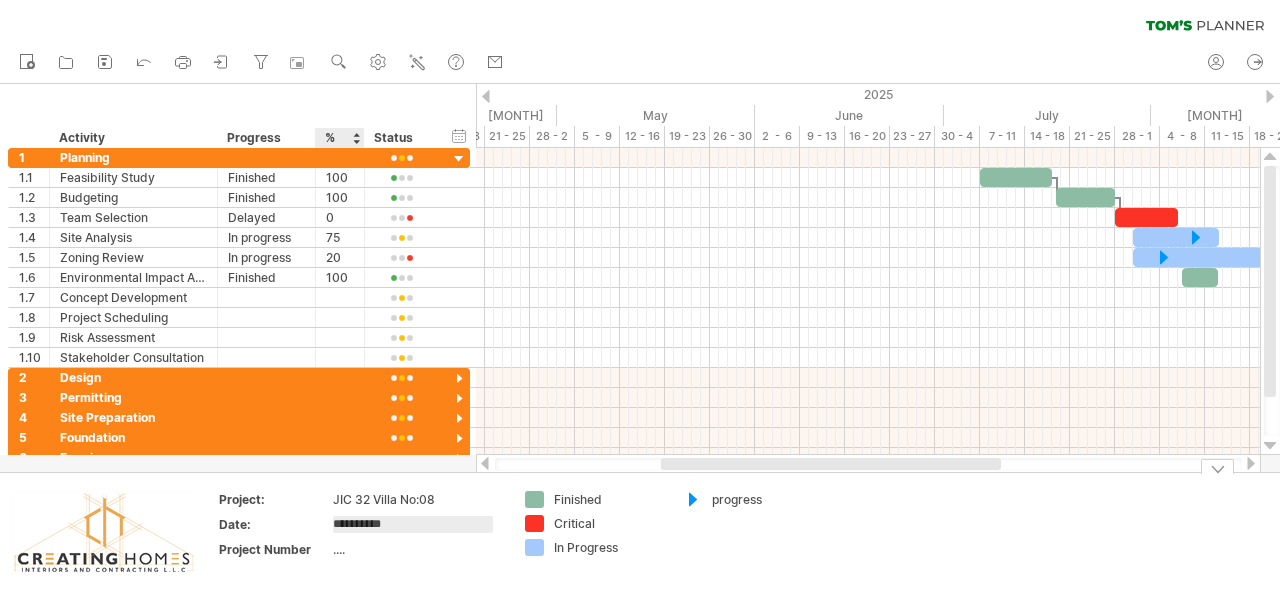 click on "...." at bounding box center (417, 499) 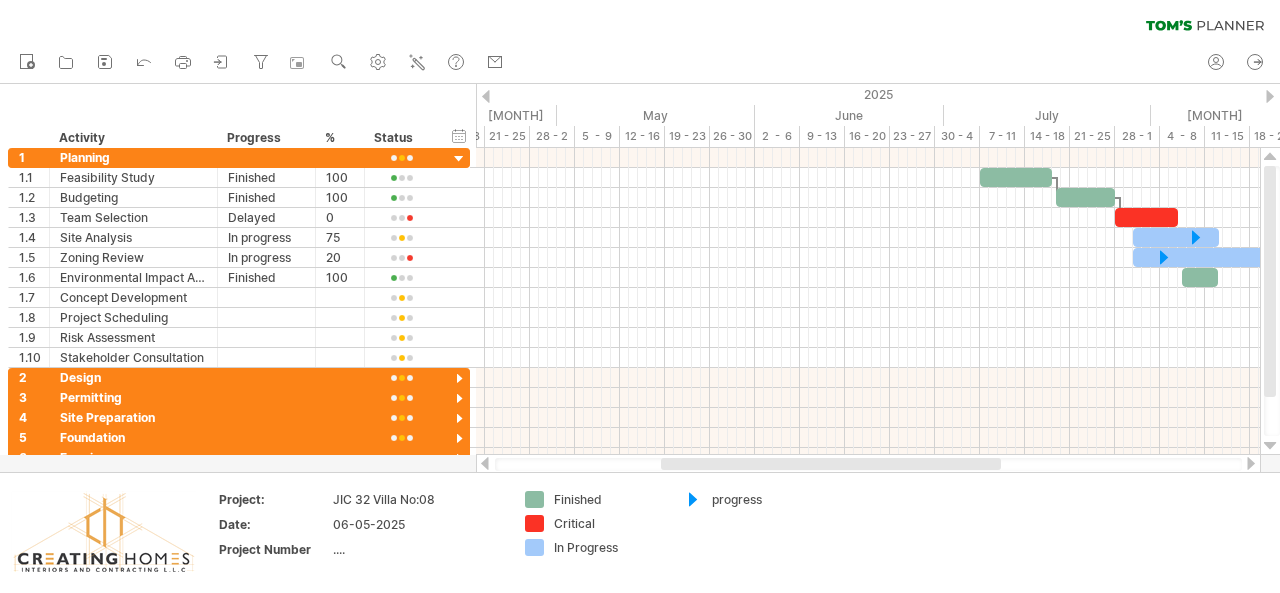 drag, startPoint x: 916, startPoint y: 471, endPoint x: 867, endPoint y: 467, distance: 49.162994 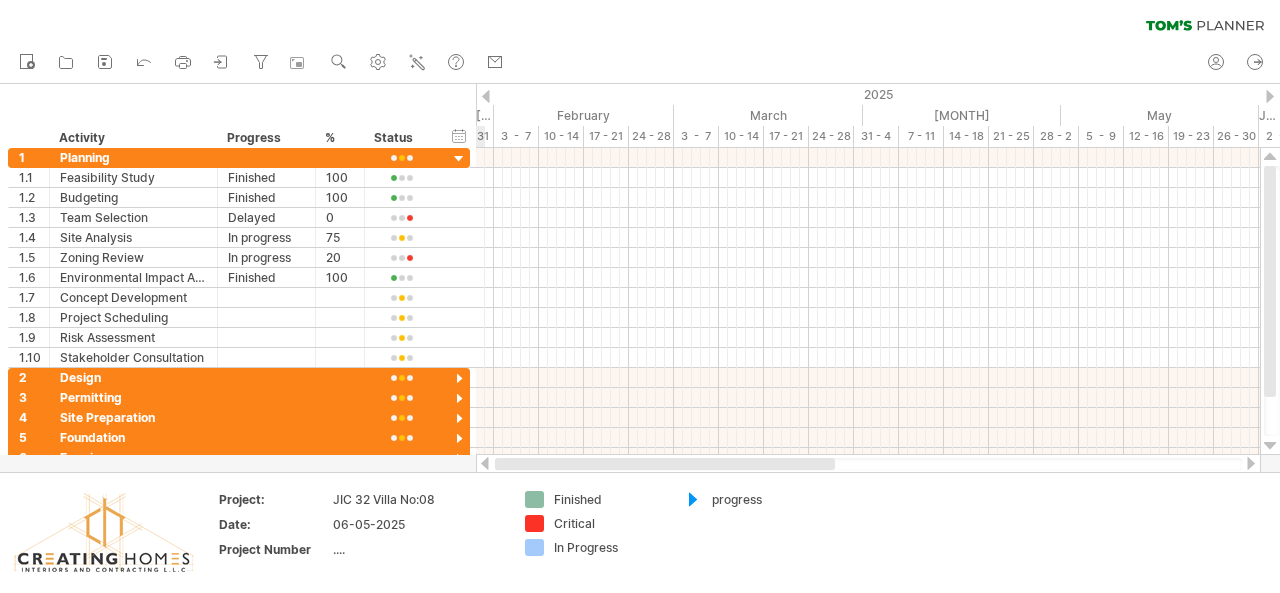 drag, startPoint x: 854, startPoint y: 467, endPoint x: 648, endPoint y: 468, distance: 206.00243 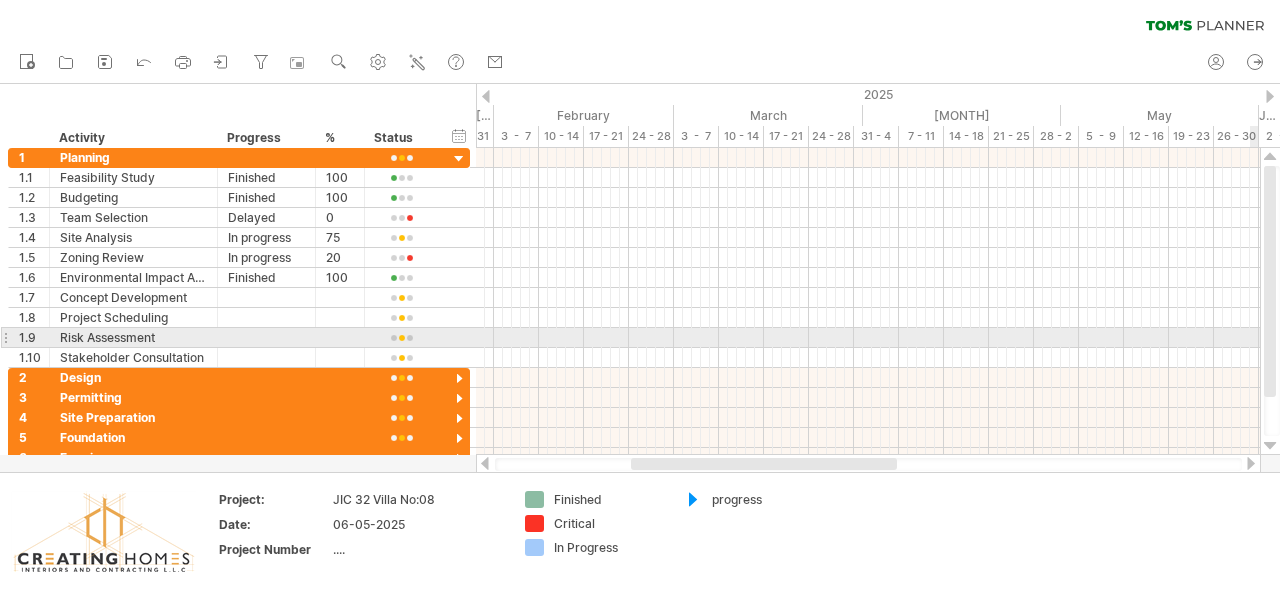 drag, startPoint x: 1271, startPoint y: 361, endPoint x: 1279, endPoint y: 343, distance: 19.697716 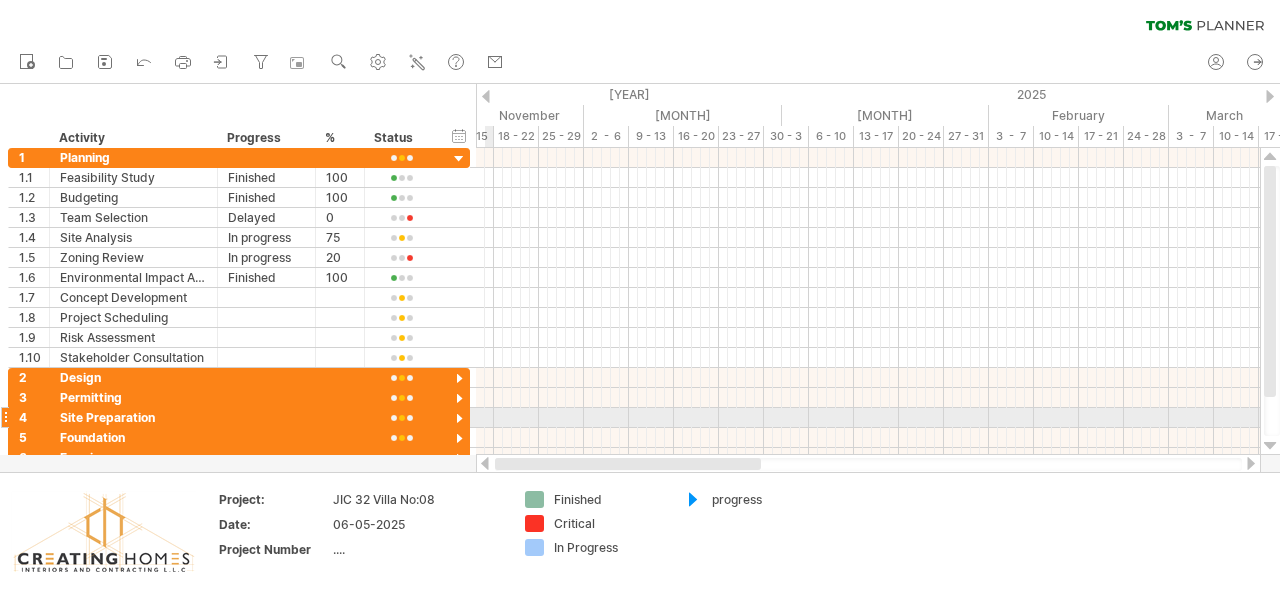 drag, startPoint x: 675, startPoint y: 466, endPoint x: 490, endPoint y: 422, distance: 190.16046 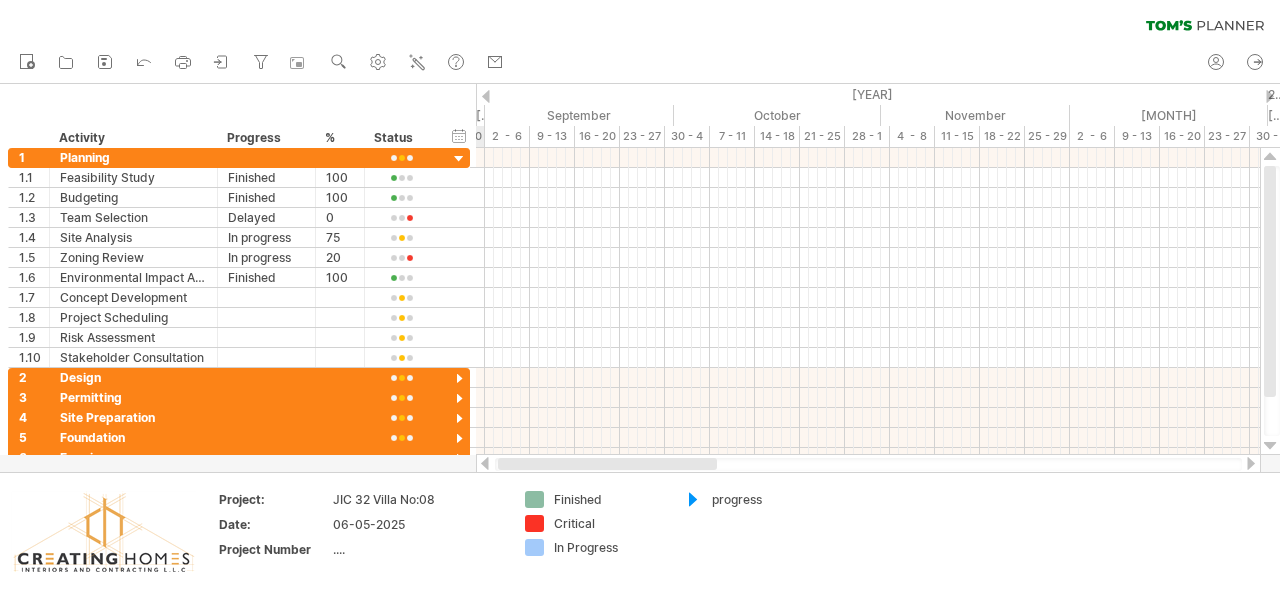drag, startPoint x: 665, startPoint y: 469, endPoint x: 552, endPoint y: 459, distance: 113.44161 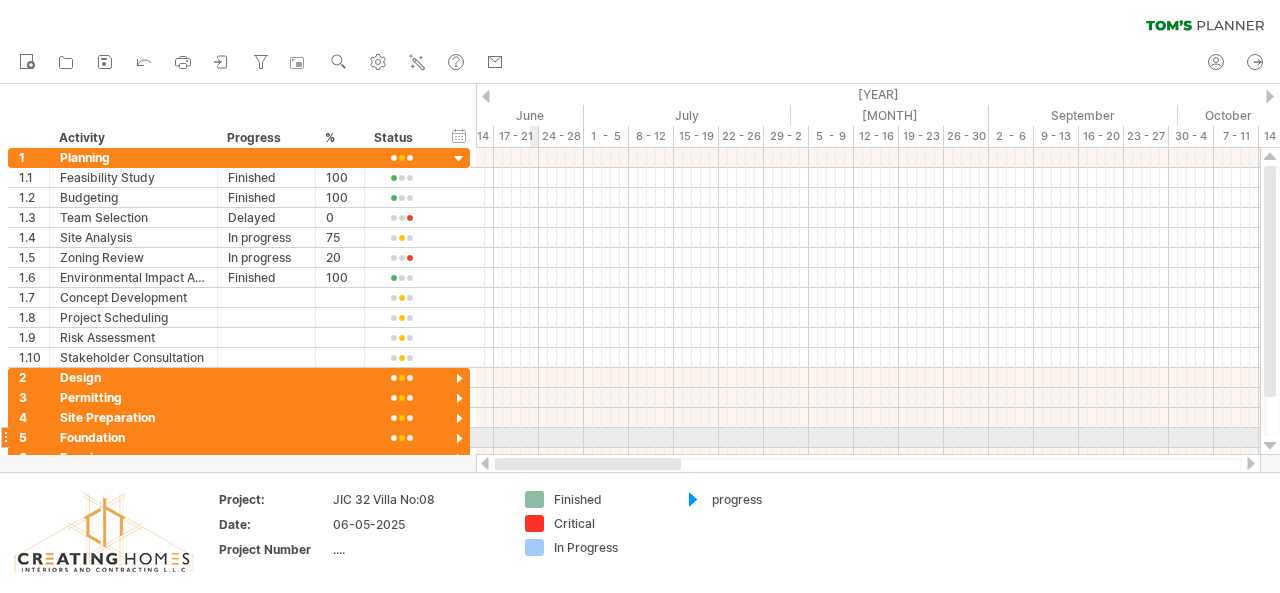 drag, startPoint x: 686, startPoint y: 465, endPoint x: 535, endPoint y: 442, distance: 152.74161 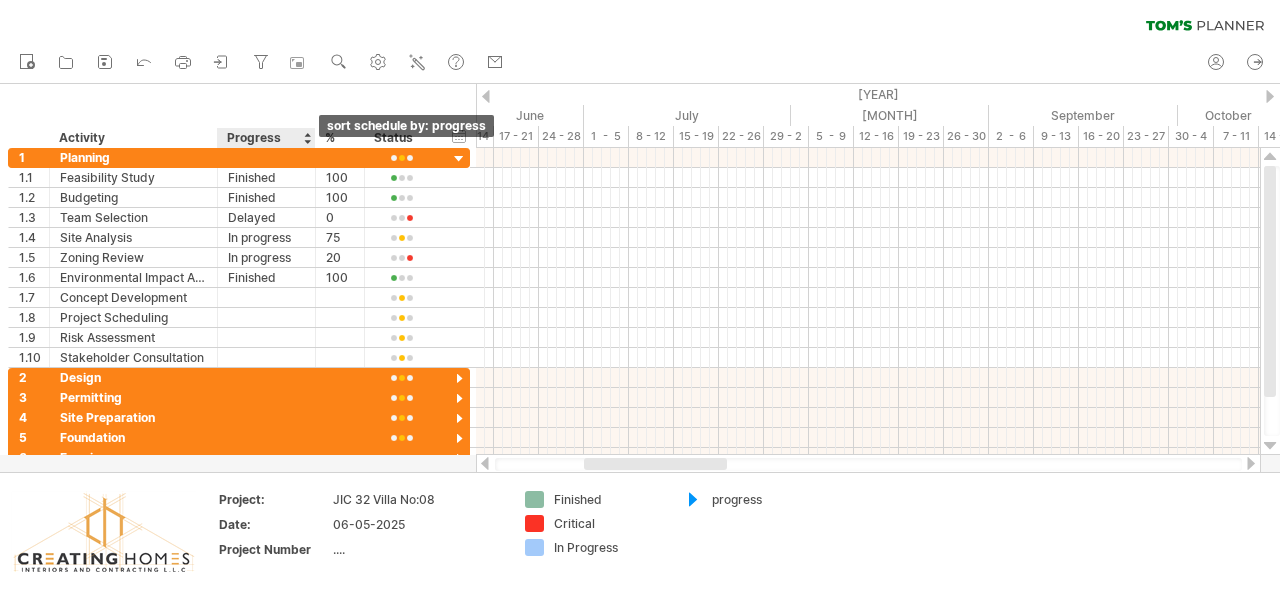 click at bounding box center [307, 138] 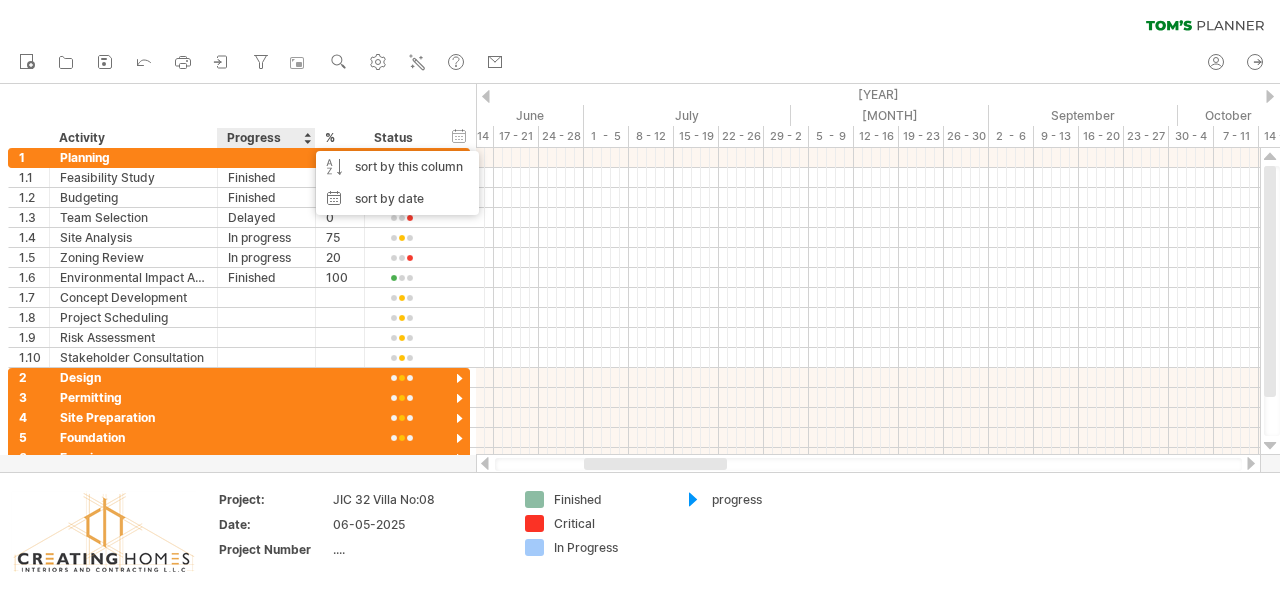 click at bounding box center [307, 138] 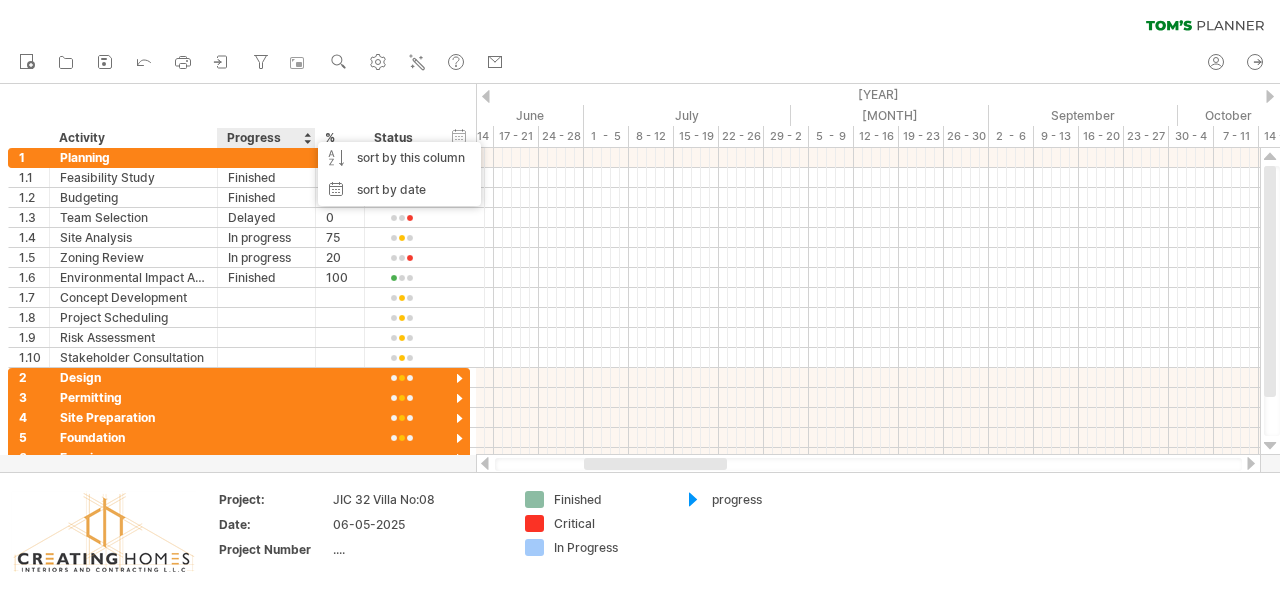 click on "%" at bounding box center (132, 138) 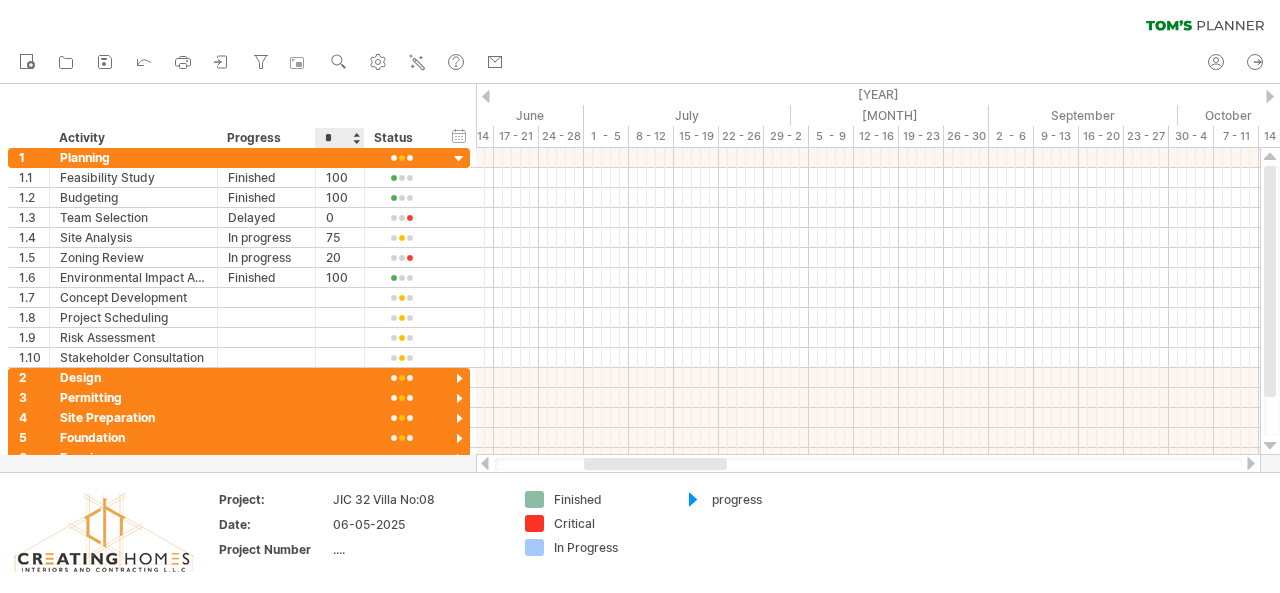 click at bounding box center [363, 138] 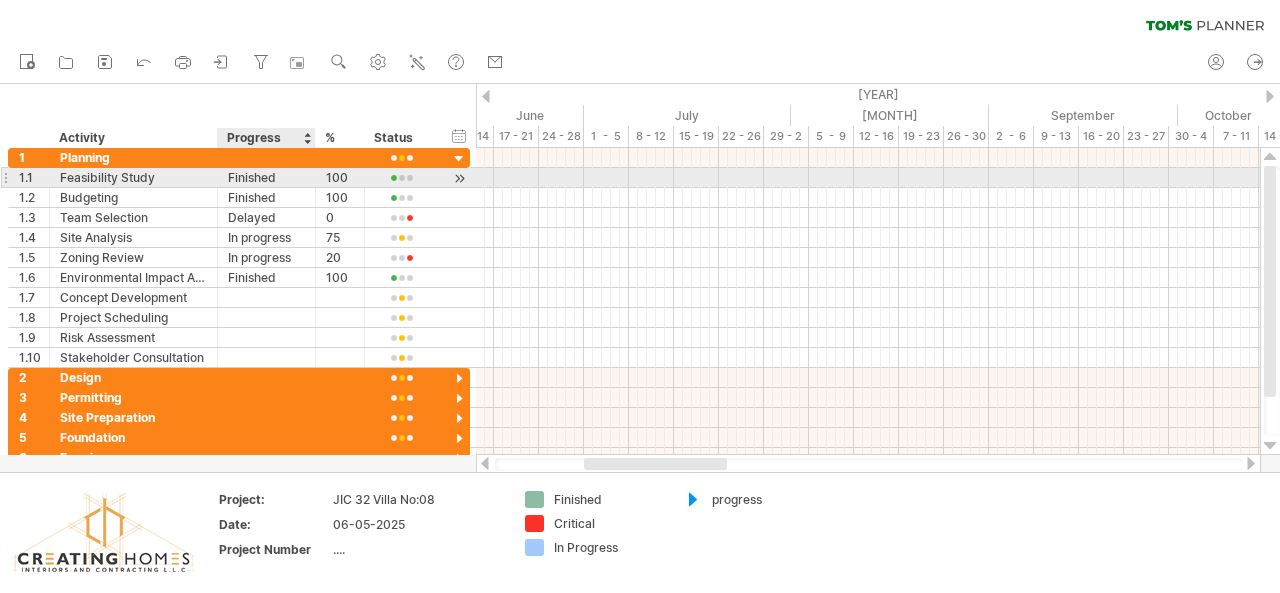 click on "Finished" at bounding box center [133, 177] 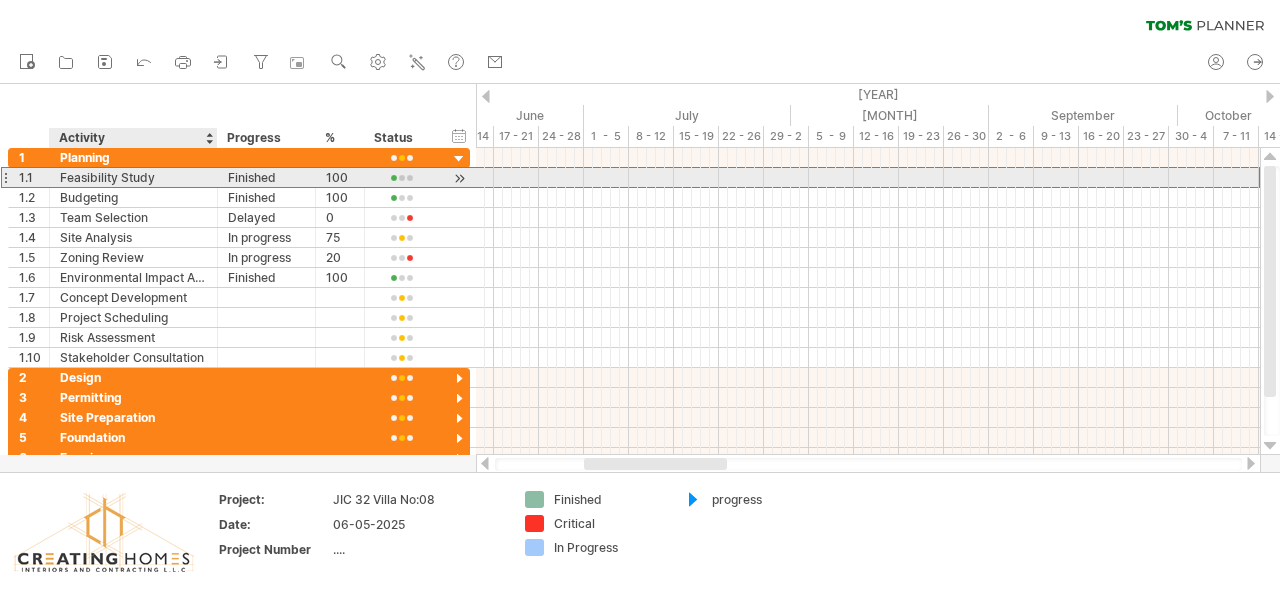 click on "Feasibility Study" at bounding box center (133, 177) 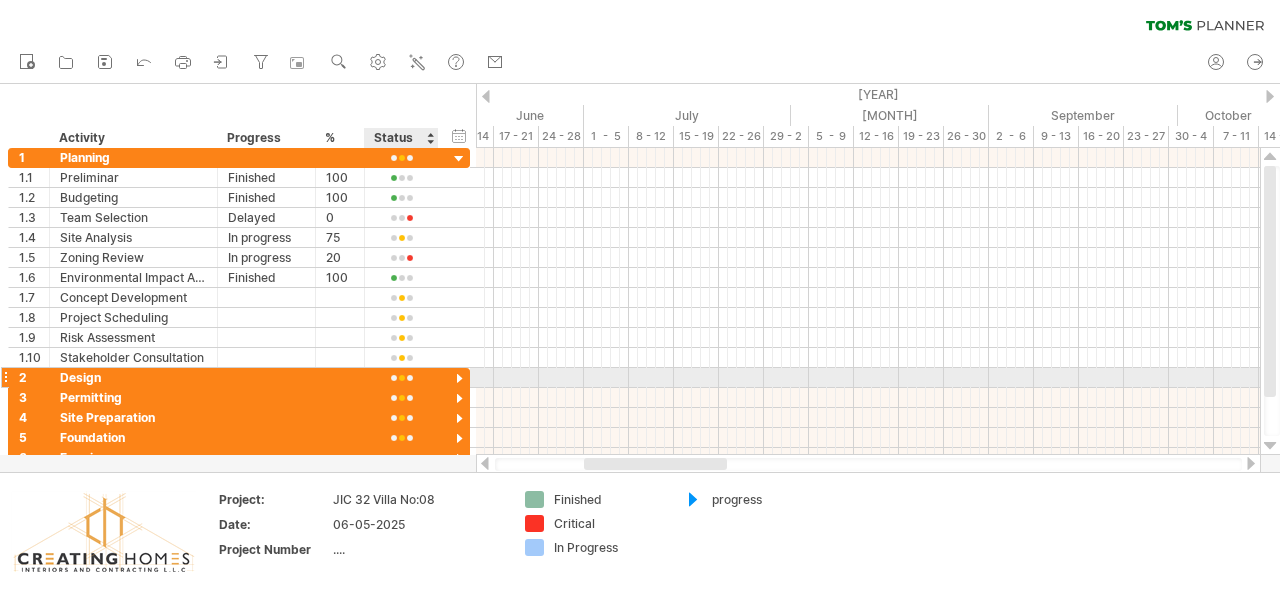 click at bounding box center (459, 379) 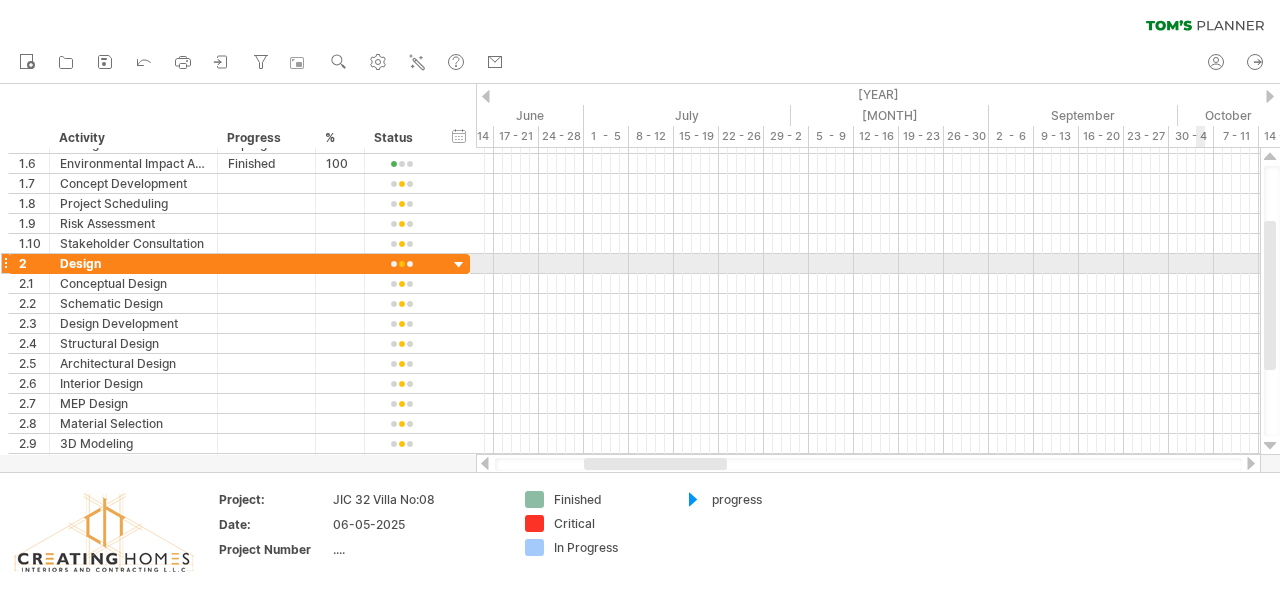drag, startPoint x: 1273, startPoint y: 211, endPoint x: 1277, endPoint y: 266, distance: 55.145264 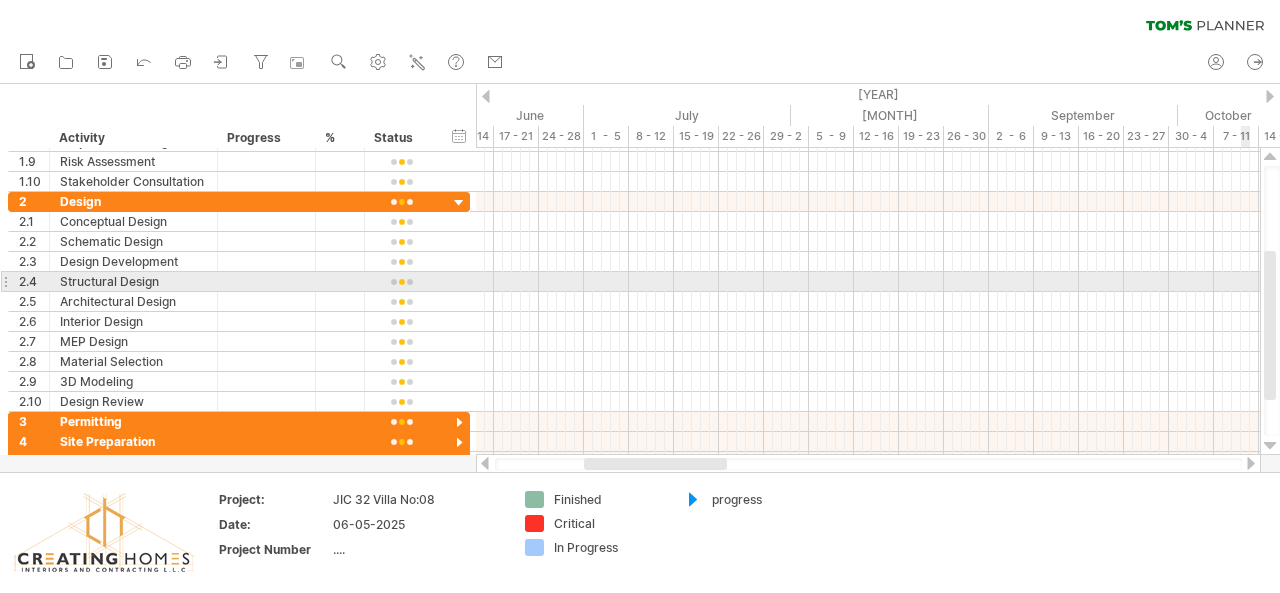 drag, startPoint x: 1272, startPoint y: 261, endPoint x: 1279, endPoint y: 291, distance: 30.805843 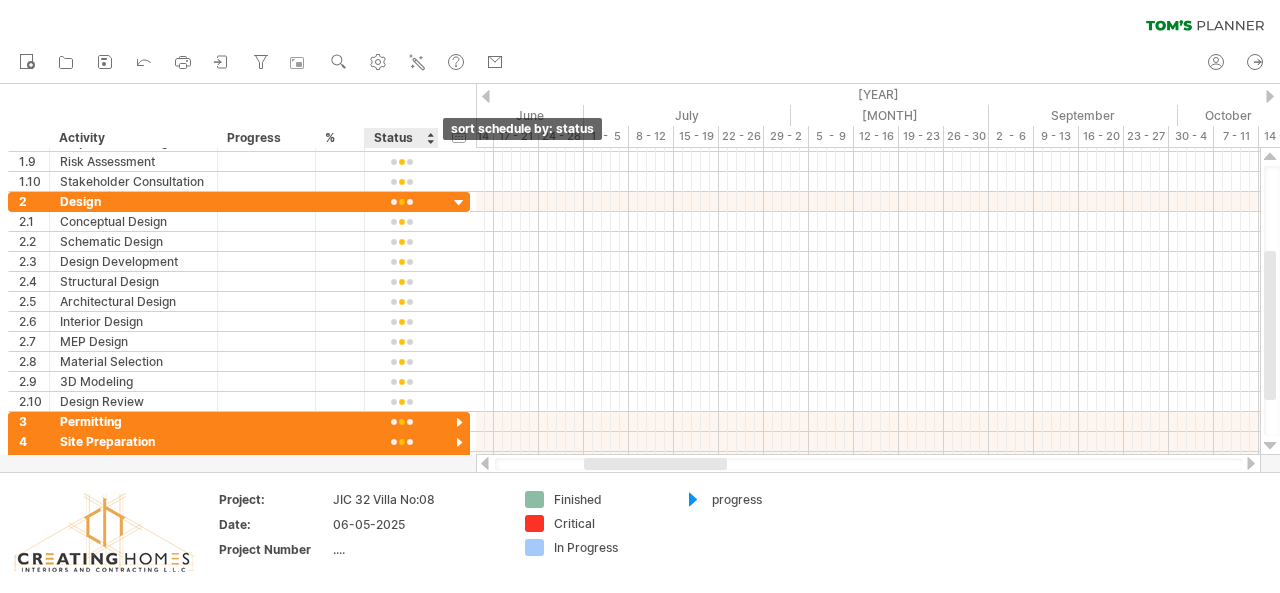 click at bounding box center (430, 138) 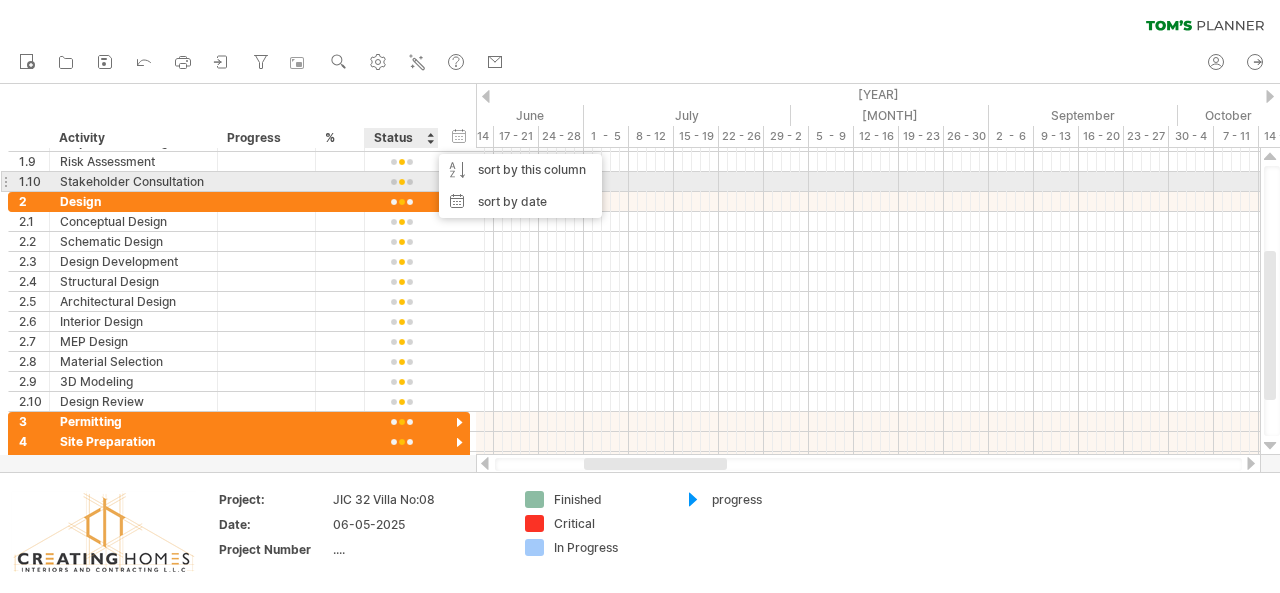 click at bounding box center (401, 182) 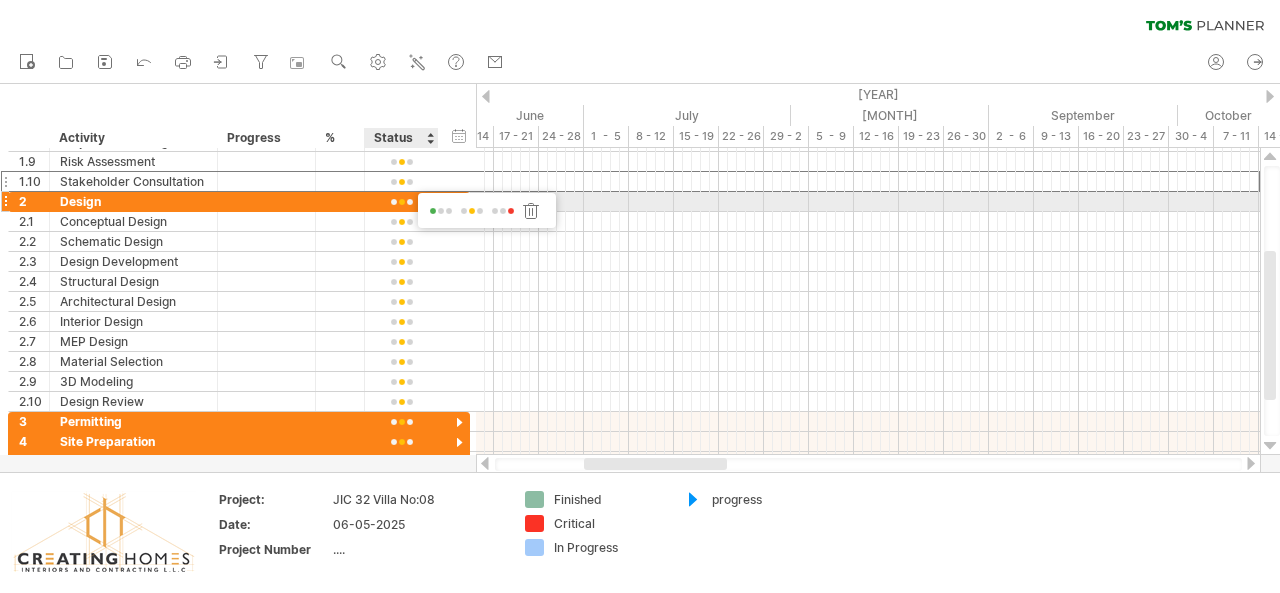 click at bounding box center [441, 211] 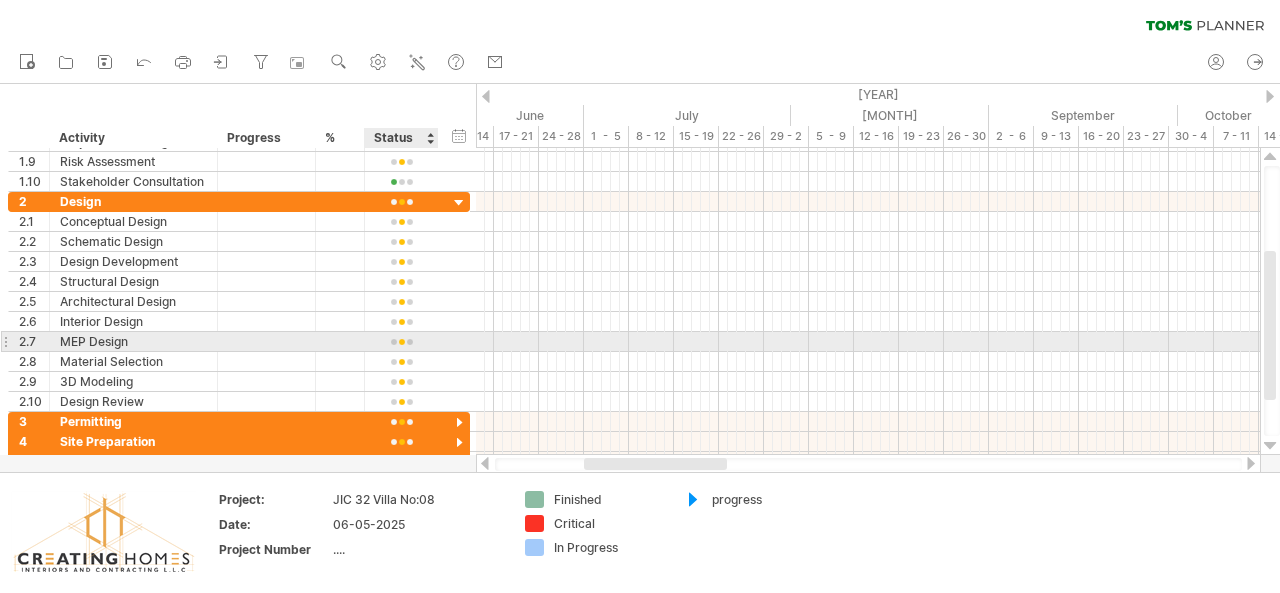 click at bounding box center (401, 342) 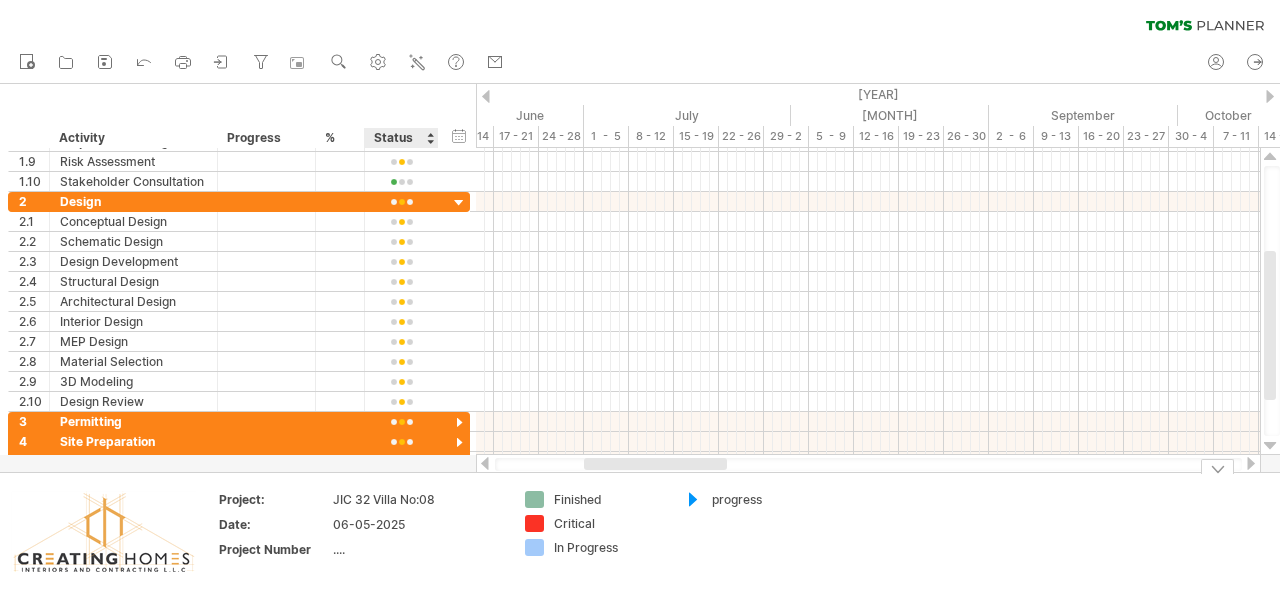 click on "...." at bounding box center (417, 499) 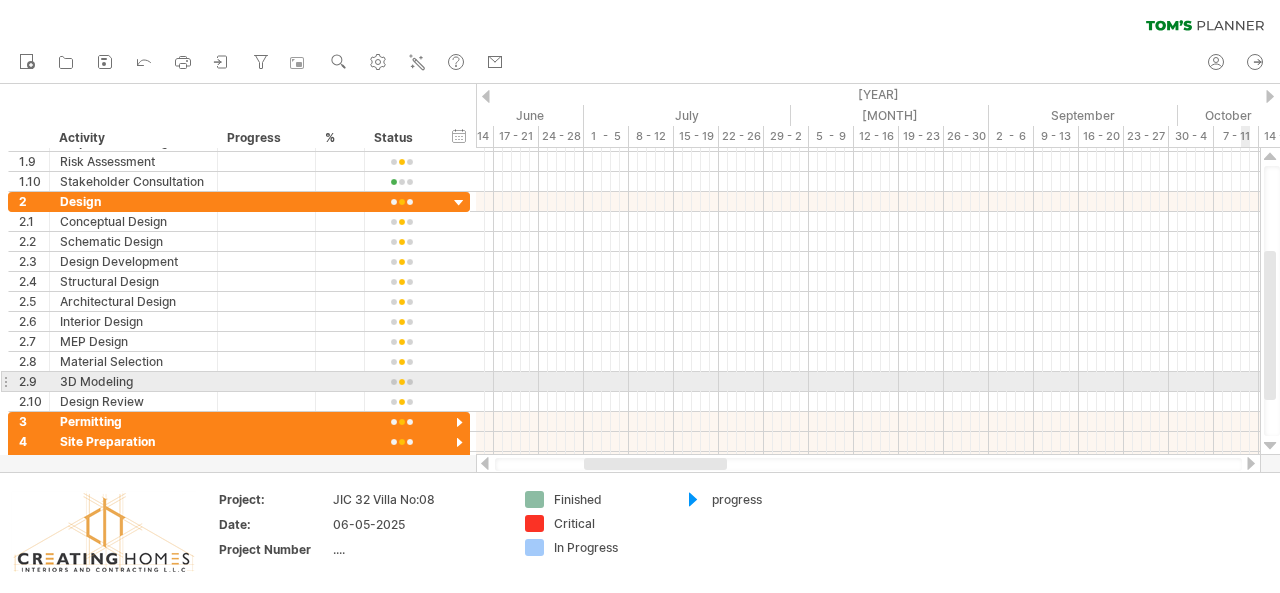 drag, startPoint x: 1279, startPoint y: 357, endPoint x: 1279, endPoint y: 381, distance: 24 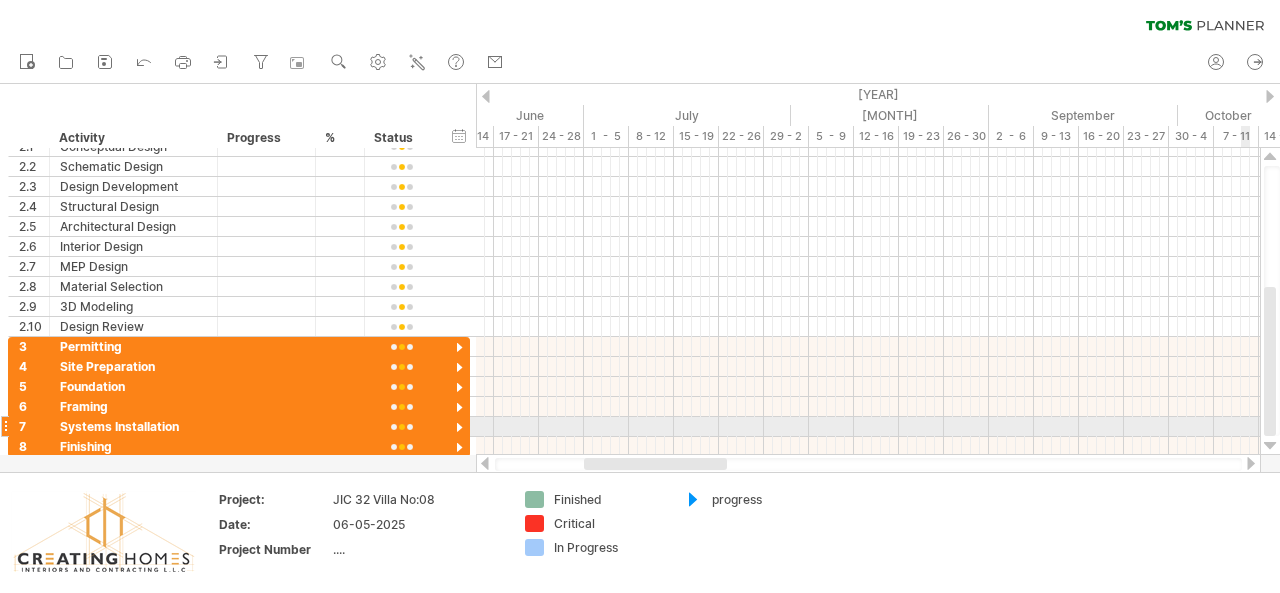drag, startPoint x: 1276, startPoint y: 356, endPoint x: 1276, endPoint y: 433, distance: 77 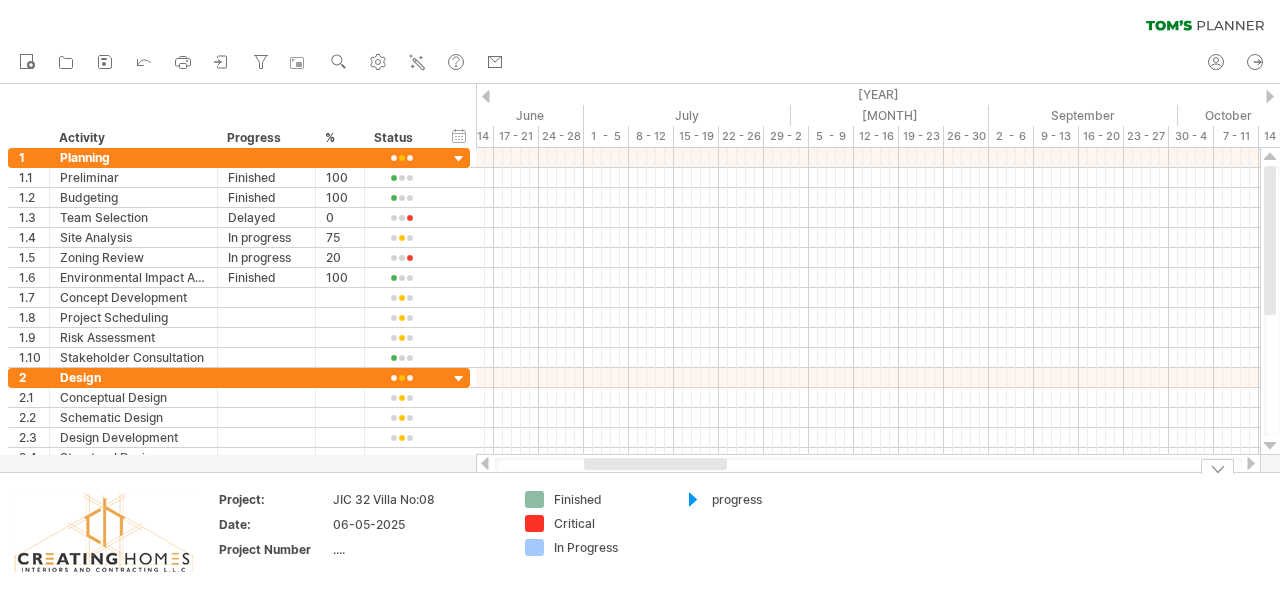 click at bounding box center (693, 500) 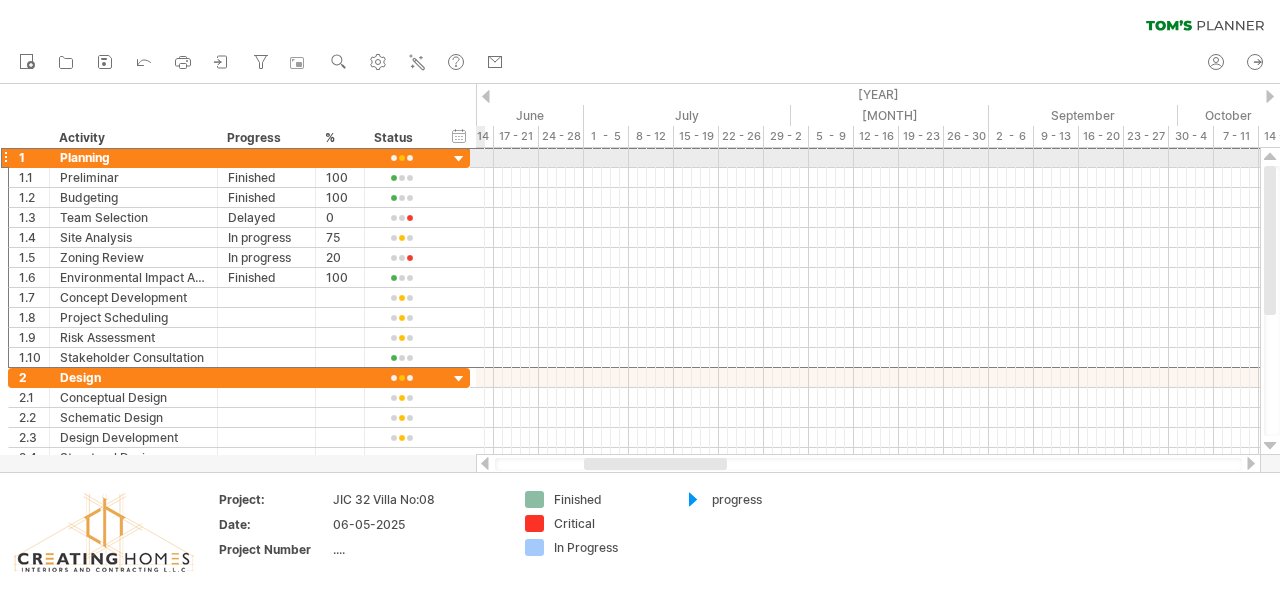 click at bounding box center [401, 158] 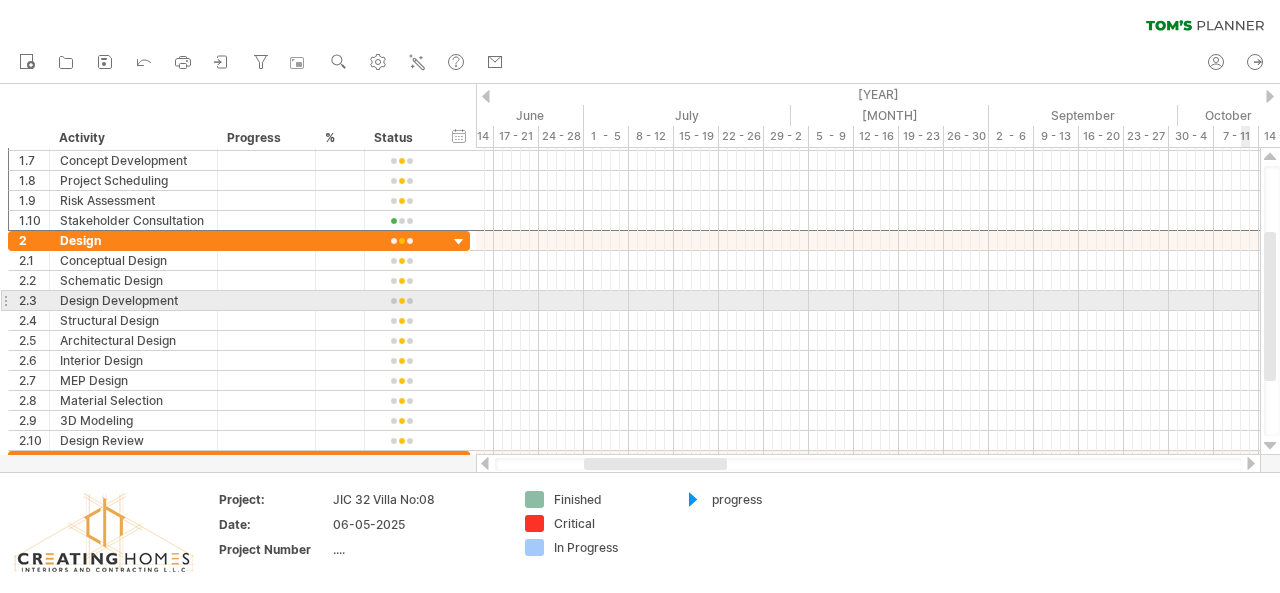 drag, startPoint x: 1276, startPoint y: 233, endPoint x: 1275, endPoint y: 299, distance: 66.007576 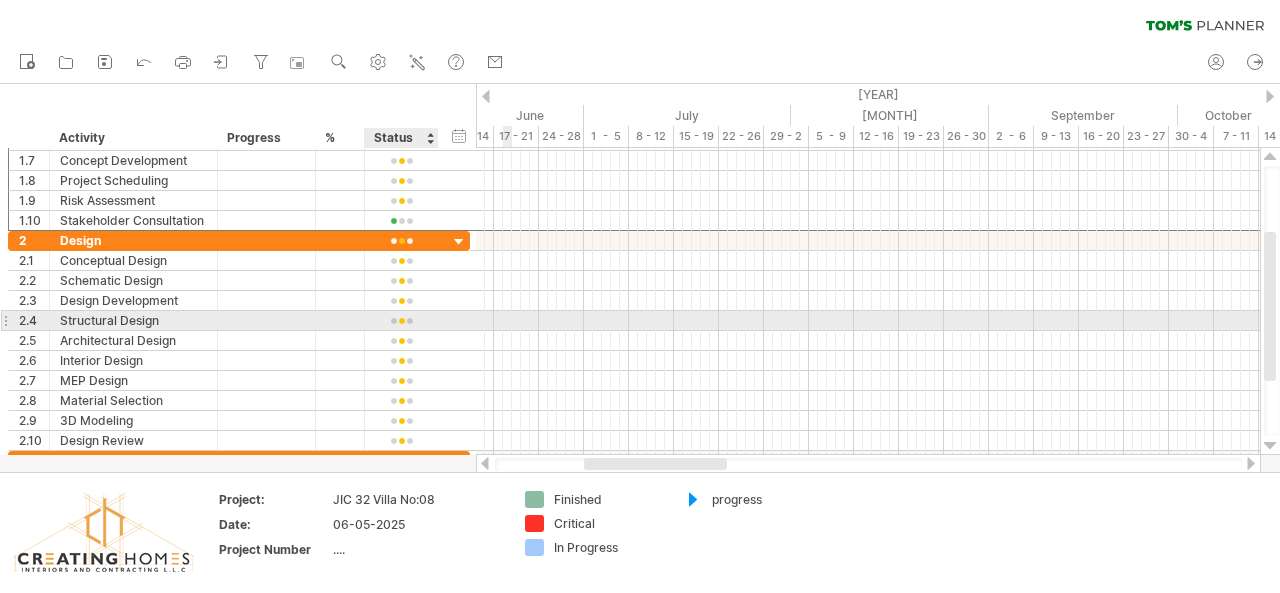 click at bounding box center (401, 321) 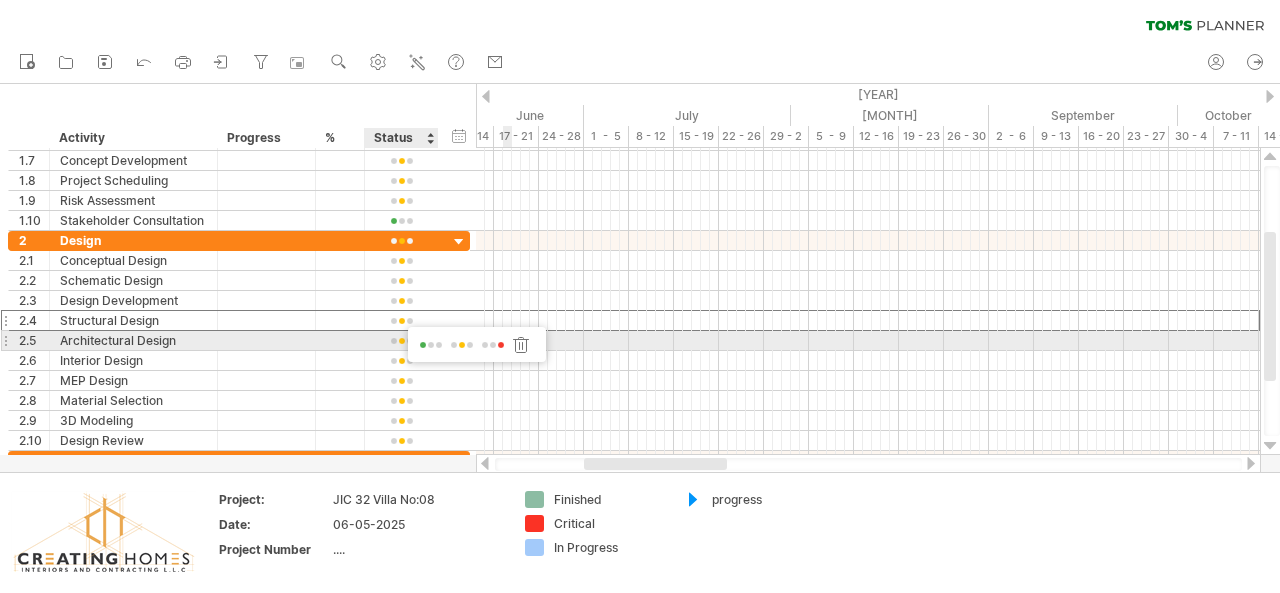 click at bounding box center (431, 345) 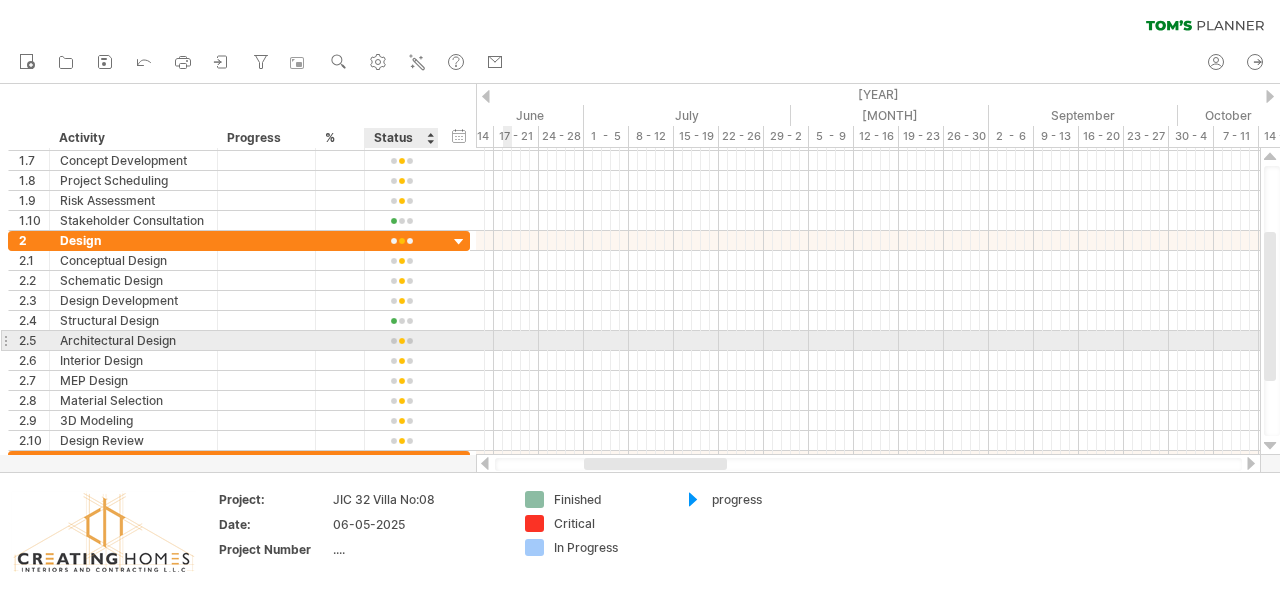 click at bounding box center (401, 341) 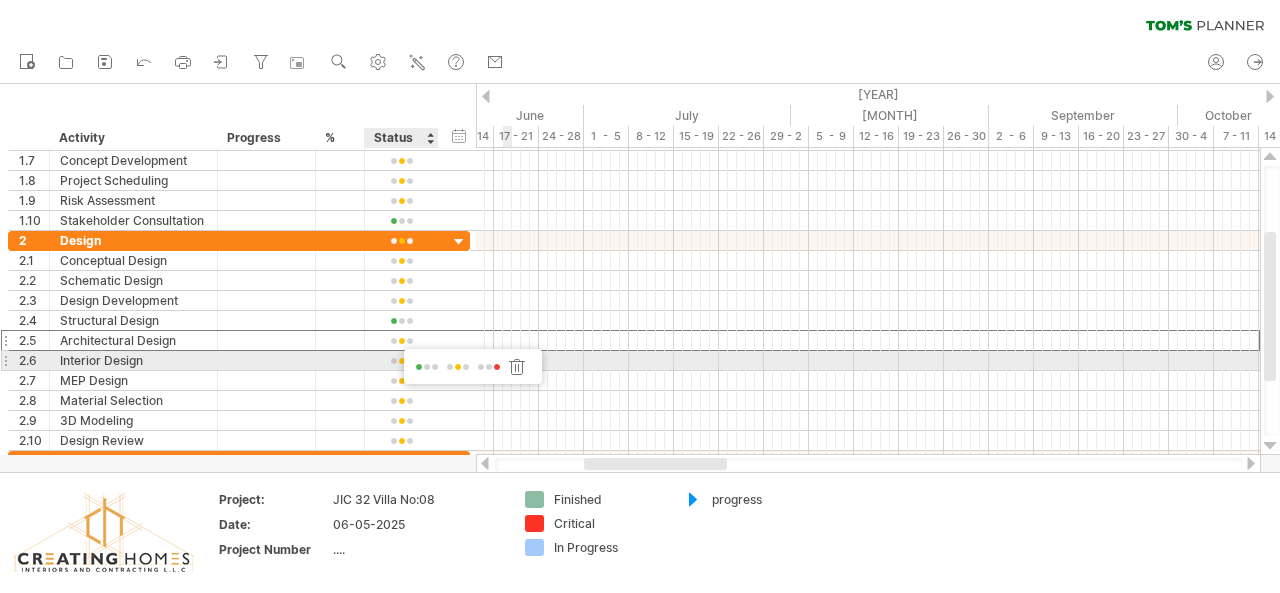 click at bounding box center (427, 367) 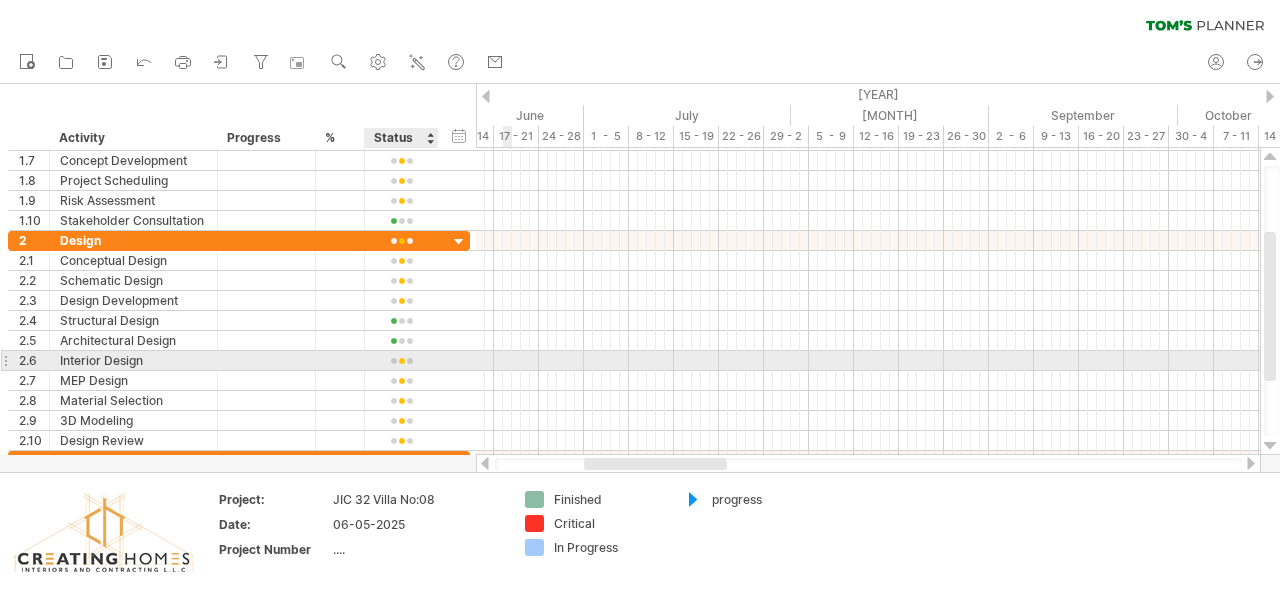 click at bounding box center (401, 361) 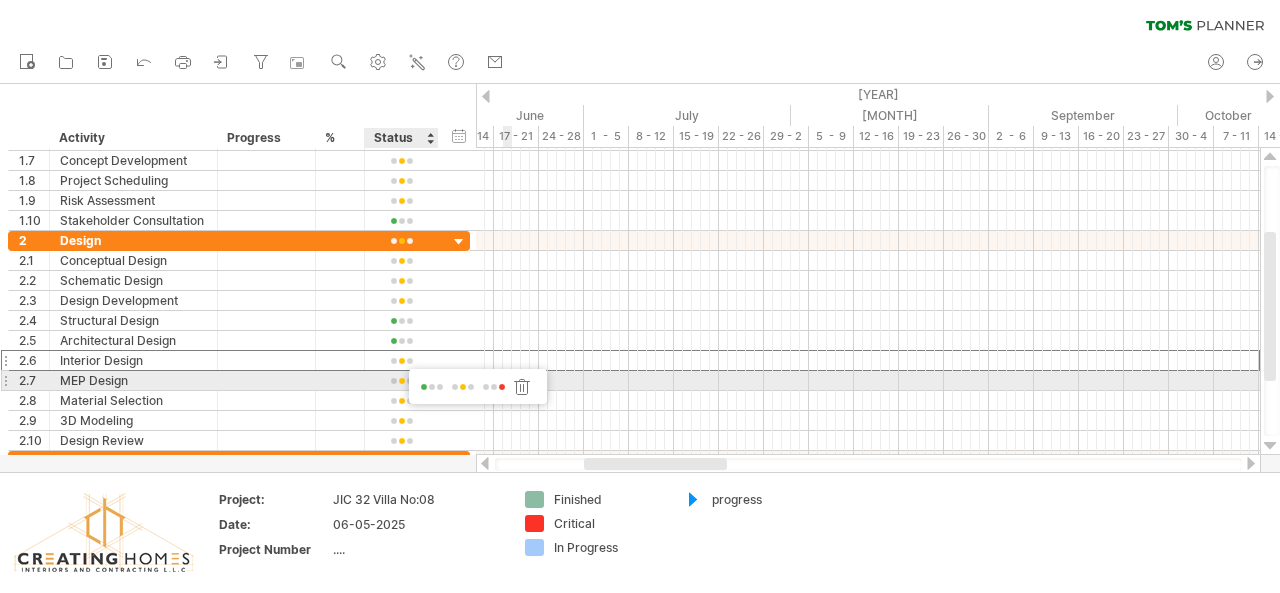 drag, startPoint x: 495, startPoint y: 388, endPoint x: 504, endPoint y: 395, distance: 11.401754 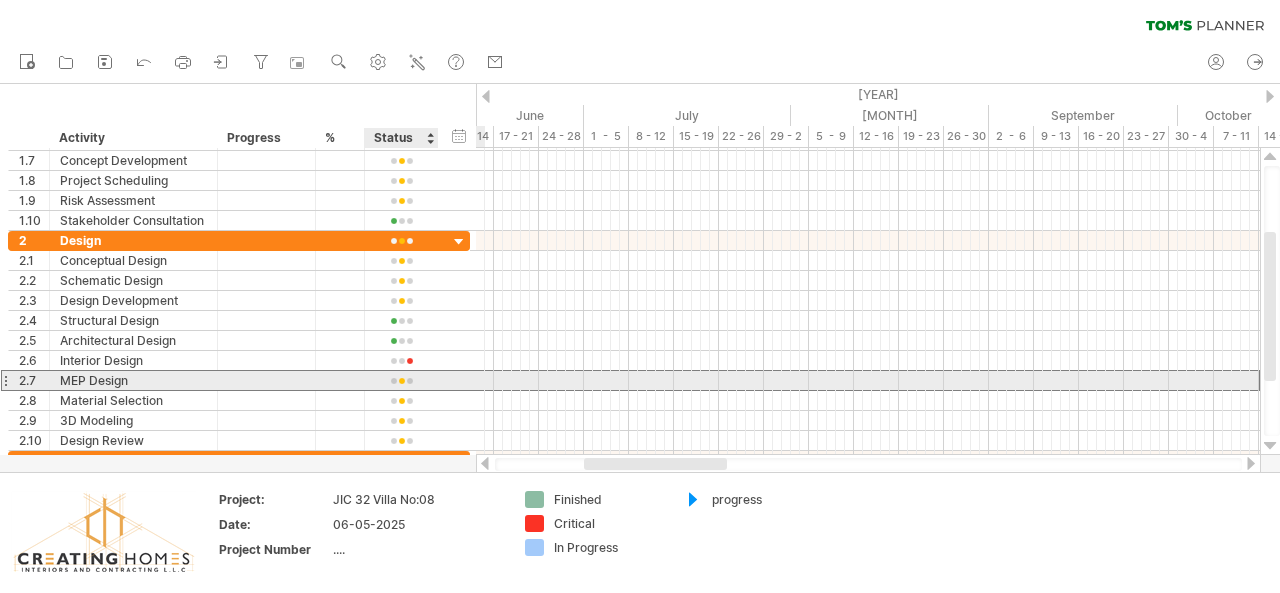 click at bounding box center (401, 381) 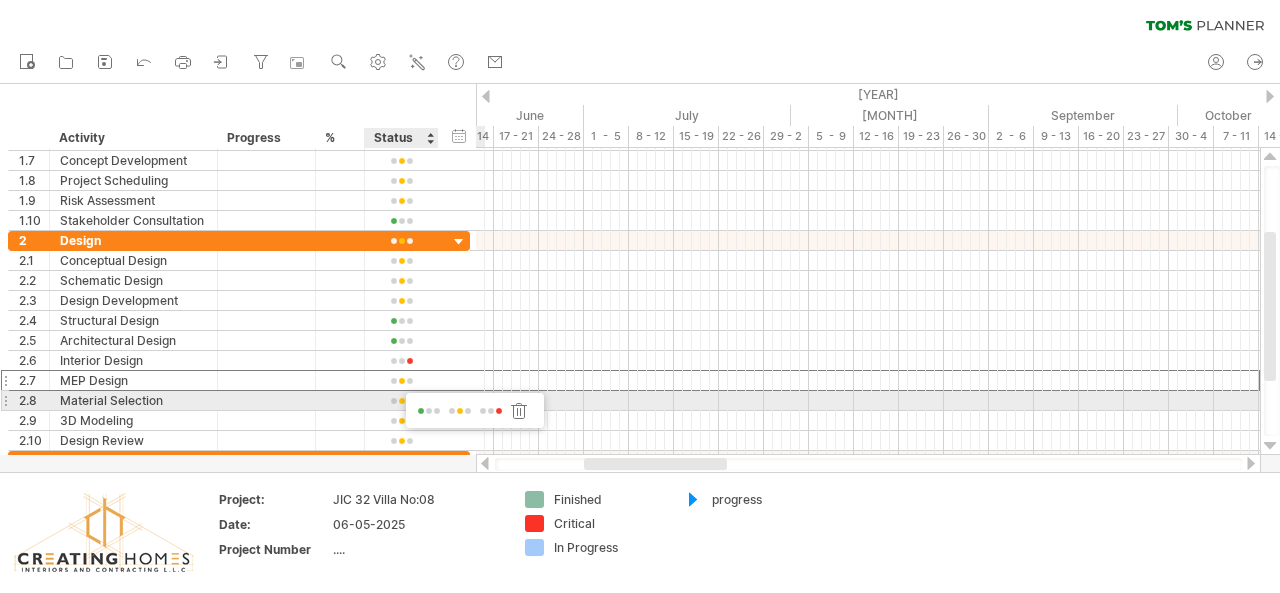 click at bounding box center [491, 411] 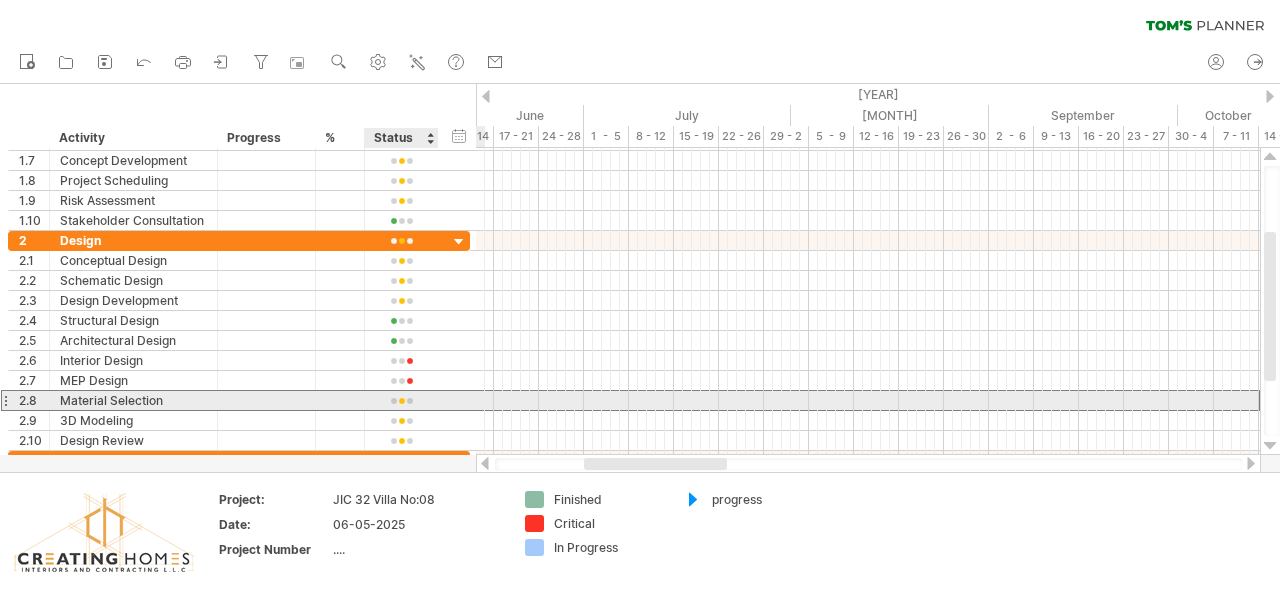 click at bounding box center (401, 401) 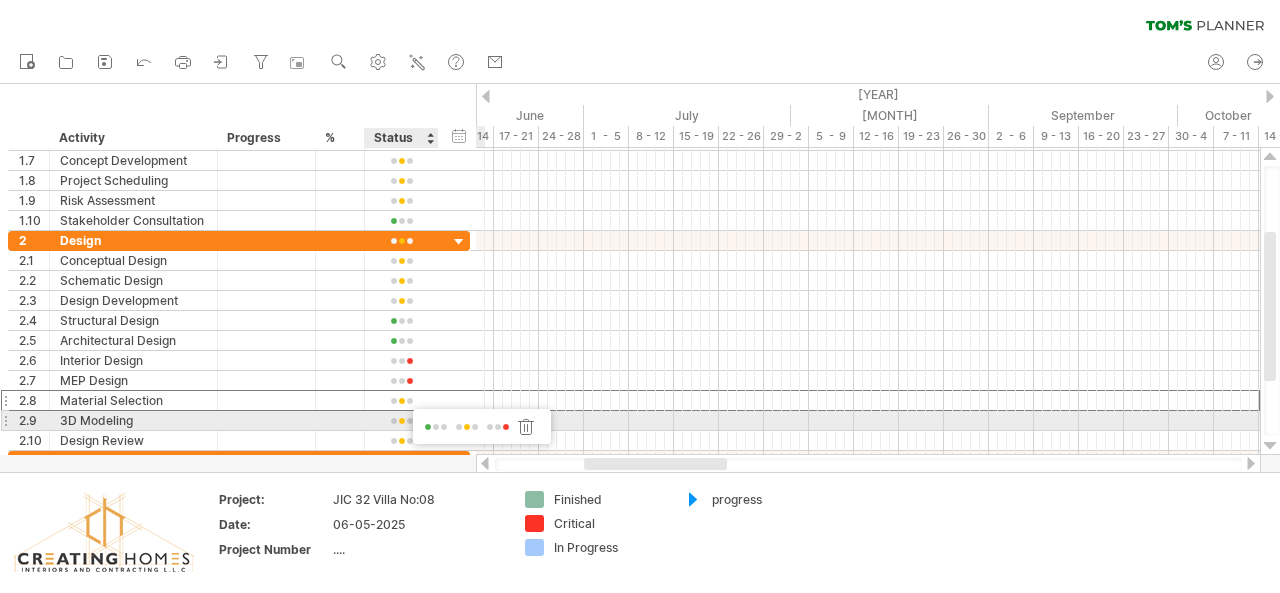 click at bounding box center [498, 427] 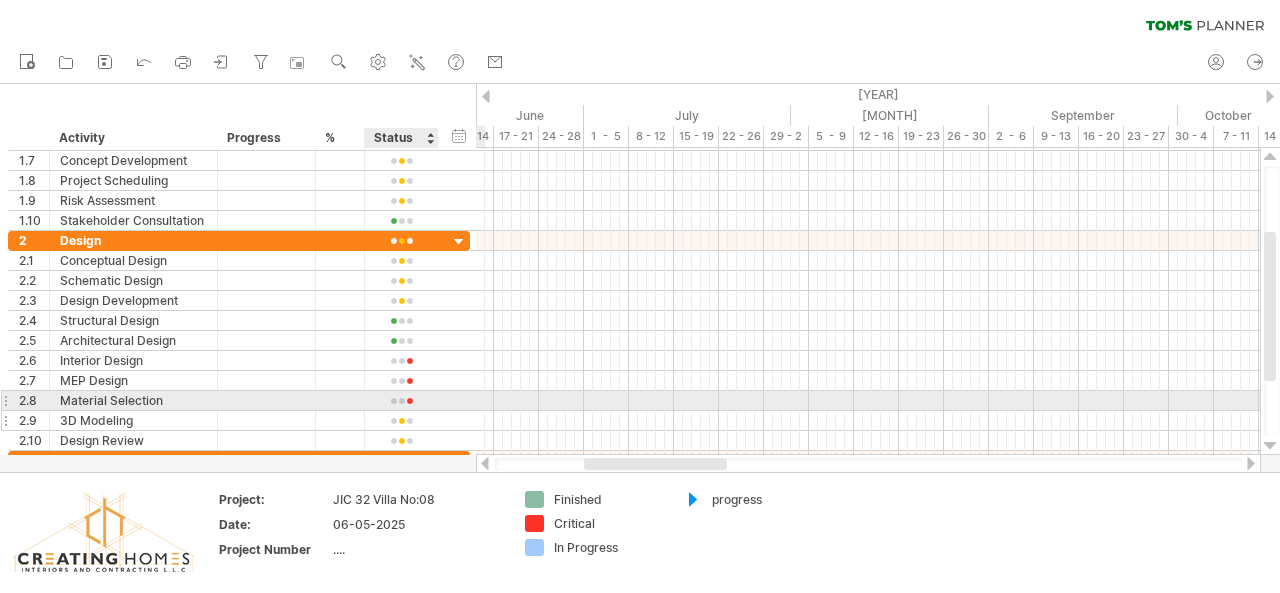 click at bounding box center (402, 420) 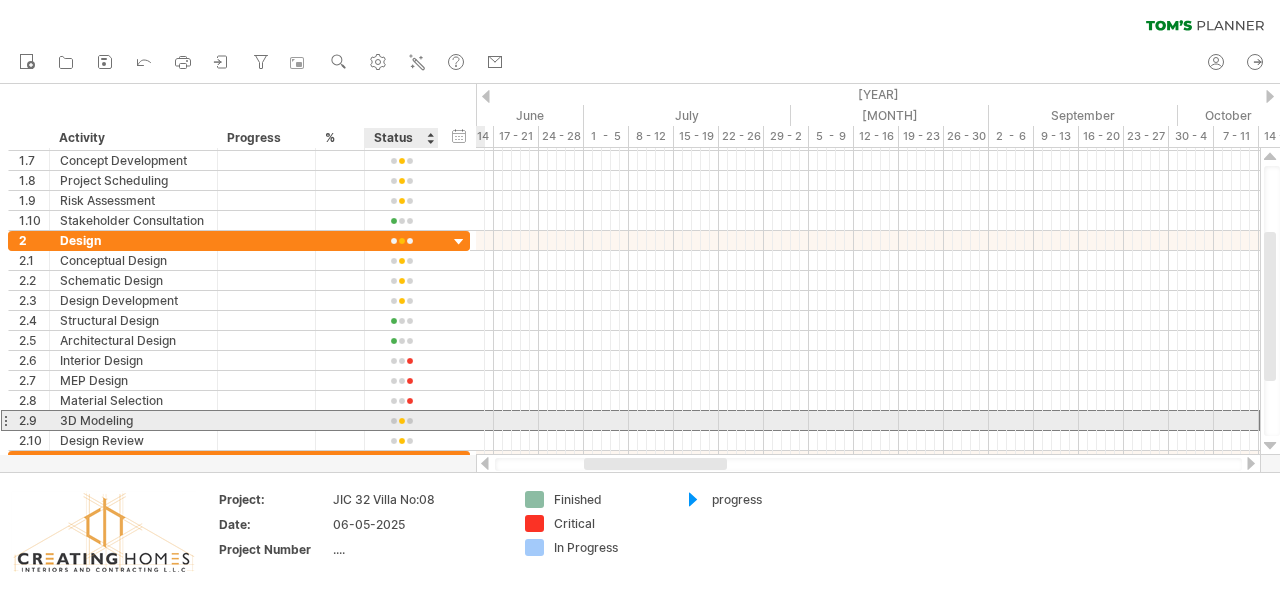 click at bounding box center (401, 421) 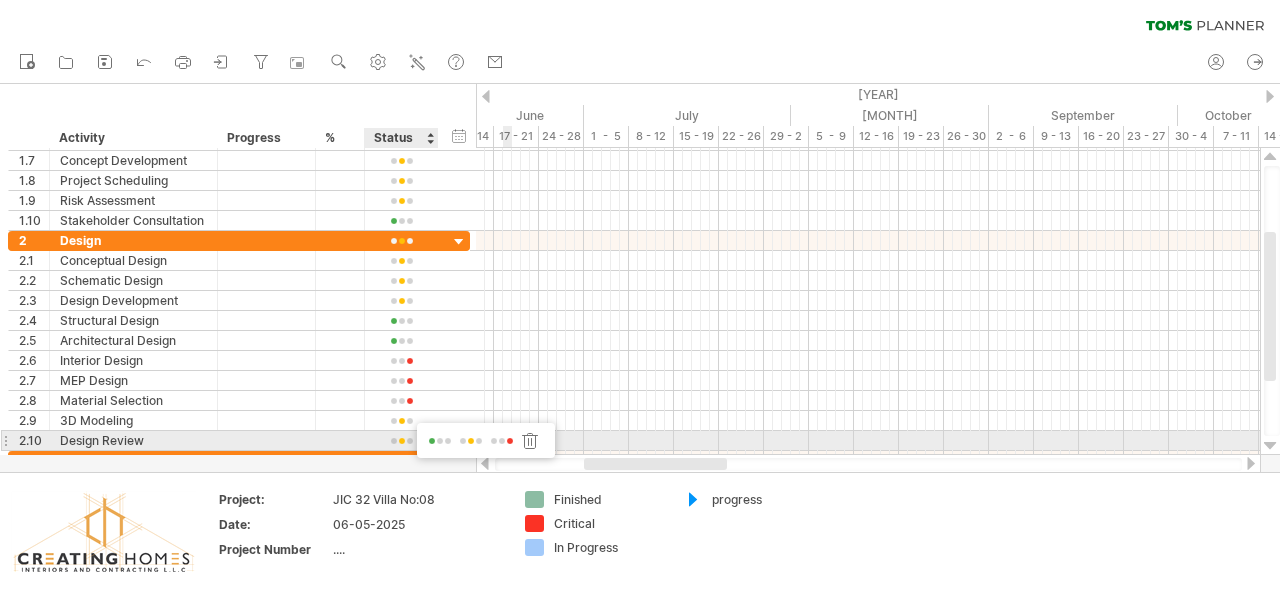 click at bounding box center [502, 441] 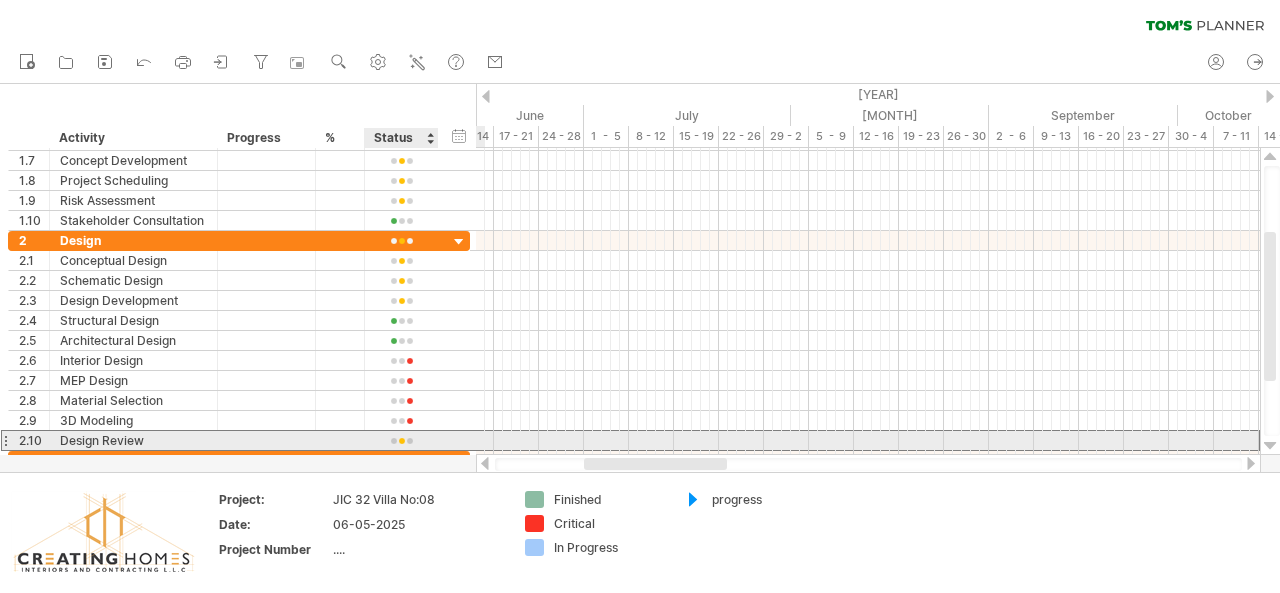 click at bounding box center (401, 441) 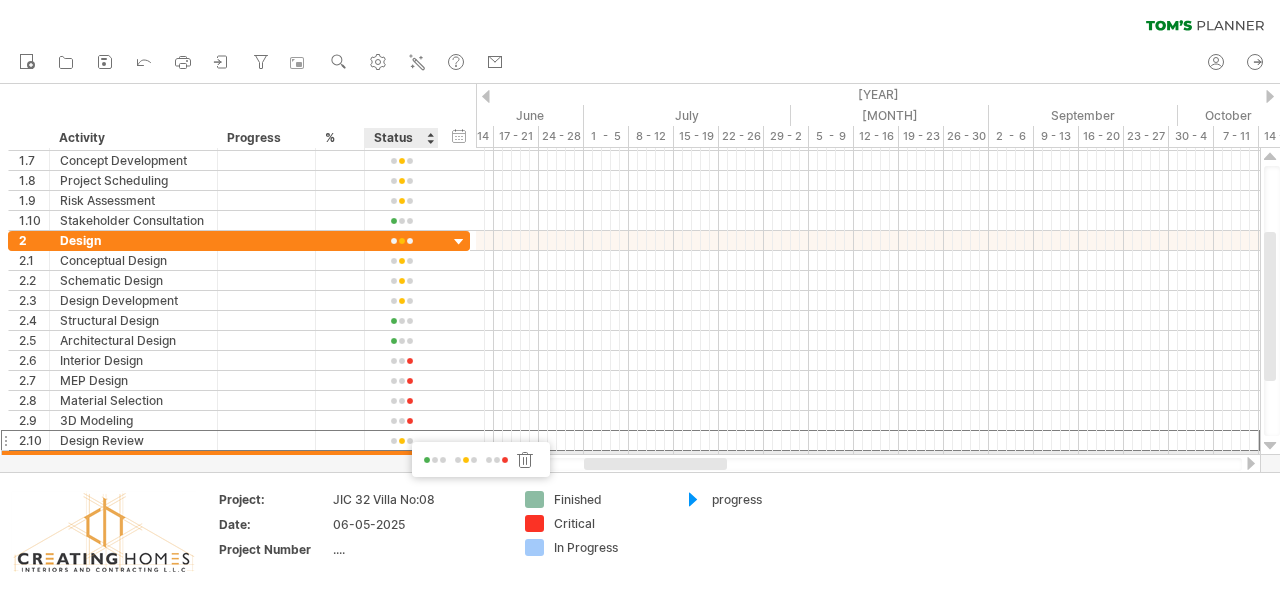 click at bounding box center (401, 461) 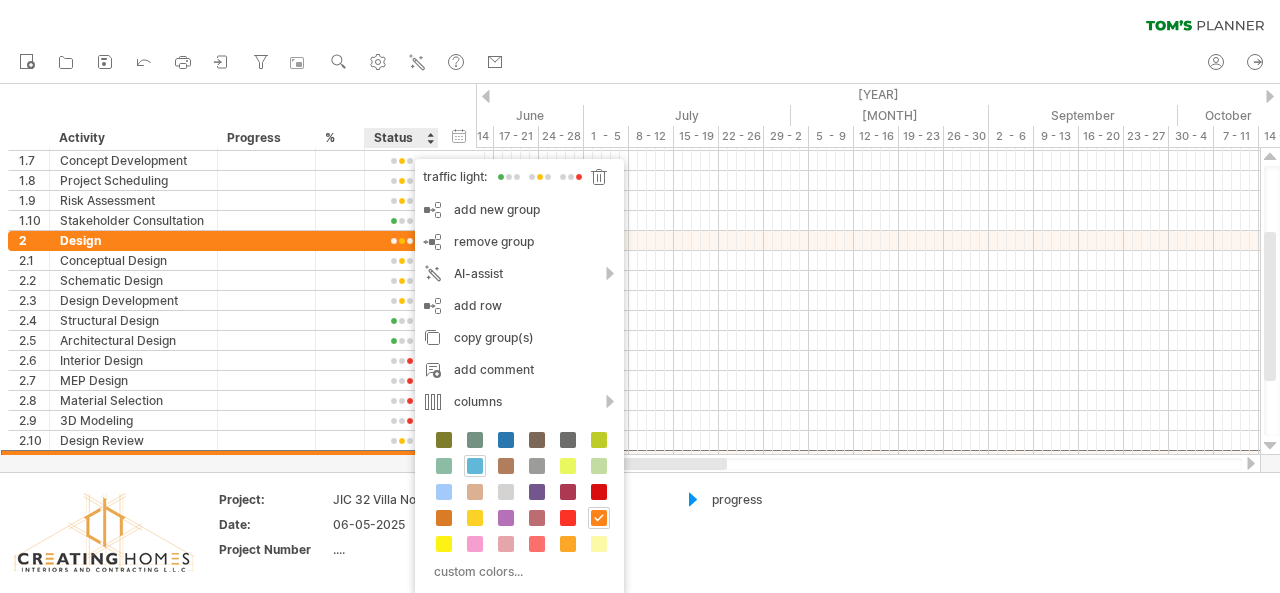 click at bounding box center (475, 466) 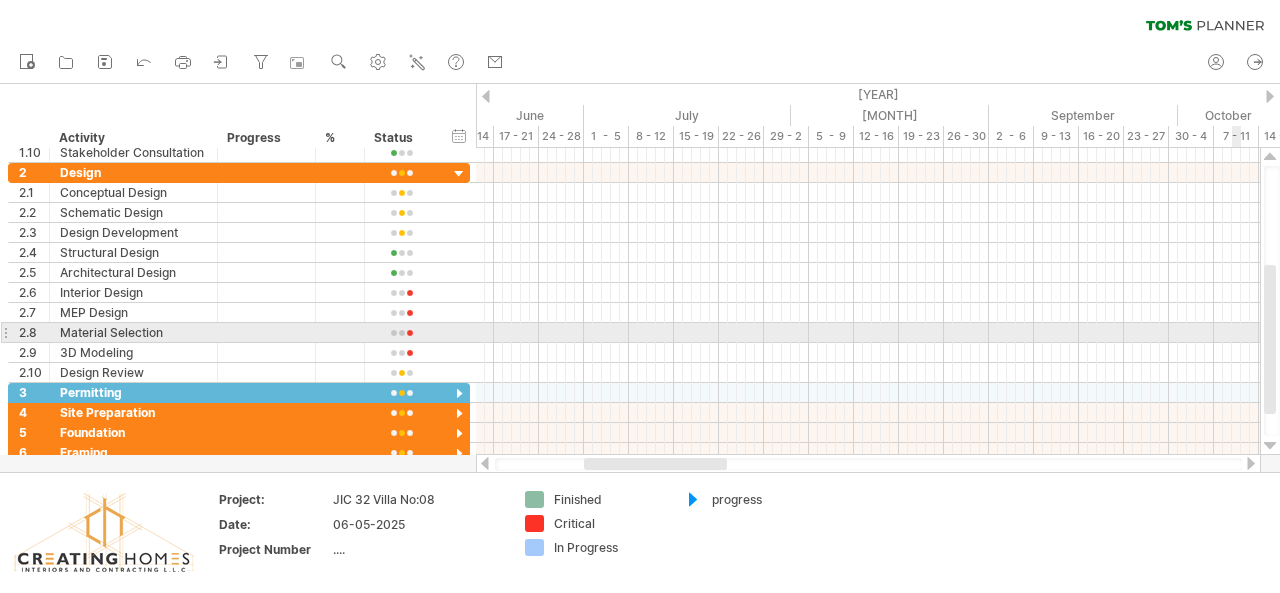 drag, startPoint x: 1274, startPoint y: 301, endPoint x: 1279, endPoint y: 333, distance: 32.38827 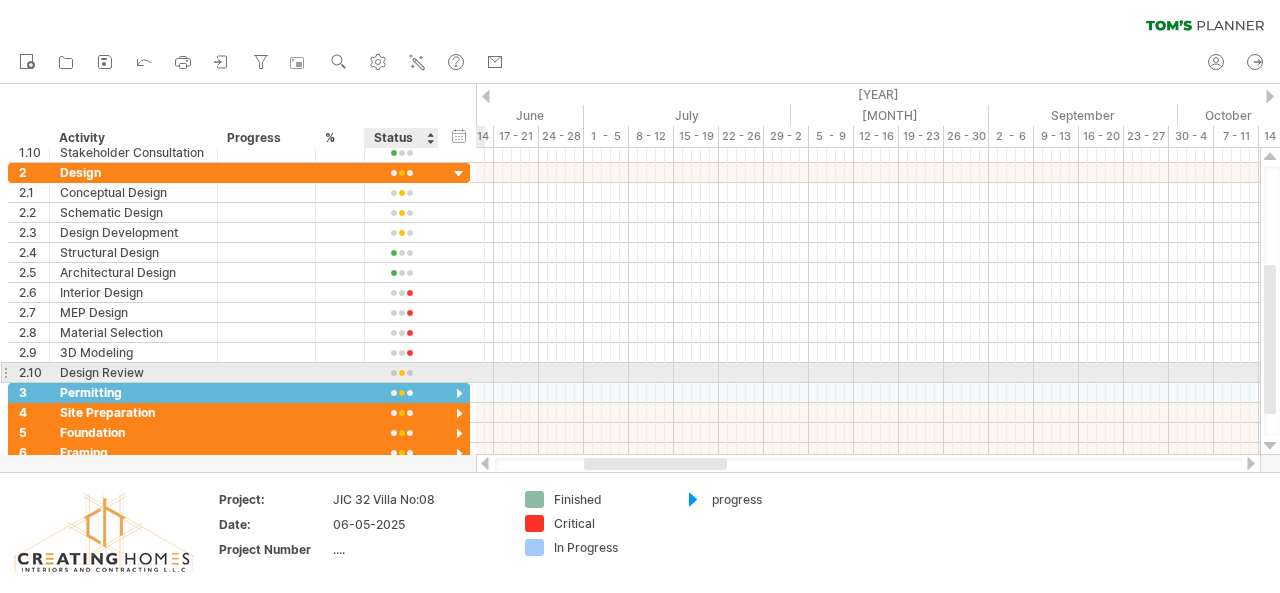 click at bounding box center [401, 373] 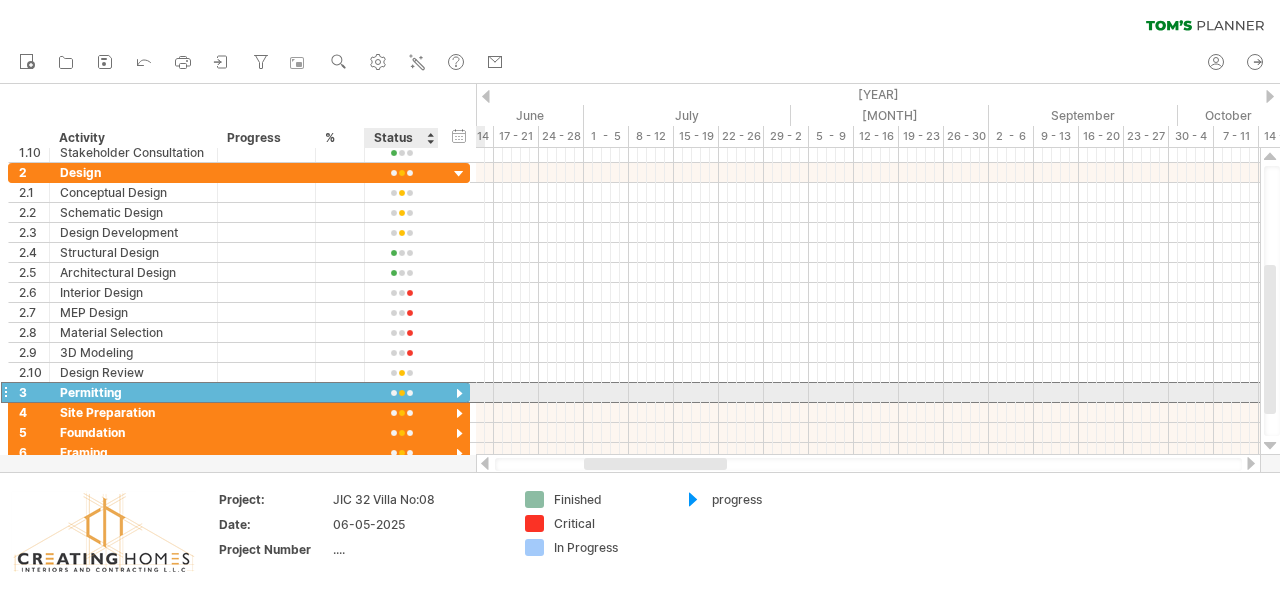 click at bounding box center [401, 393] 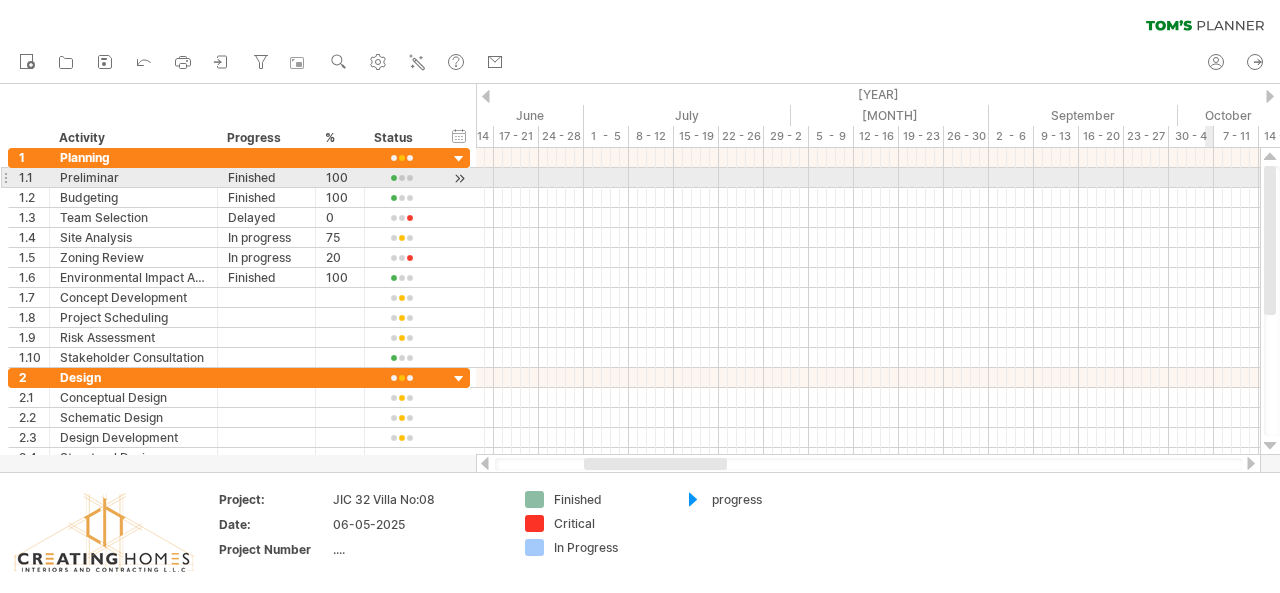 drag, startPoint x: 1275, startPoint y: 297, endPoint x: 1279, endPoint y: 183, distance: 114.07015 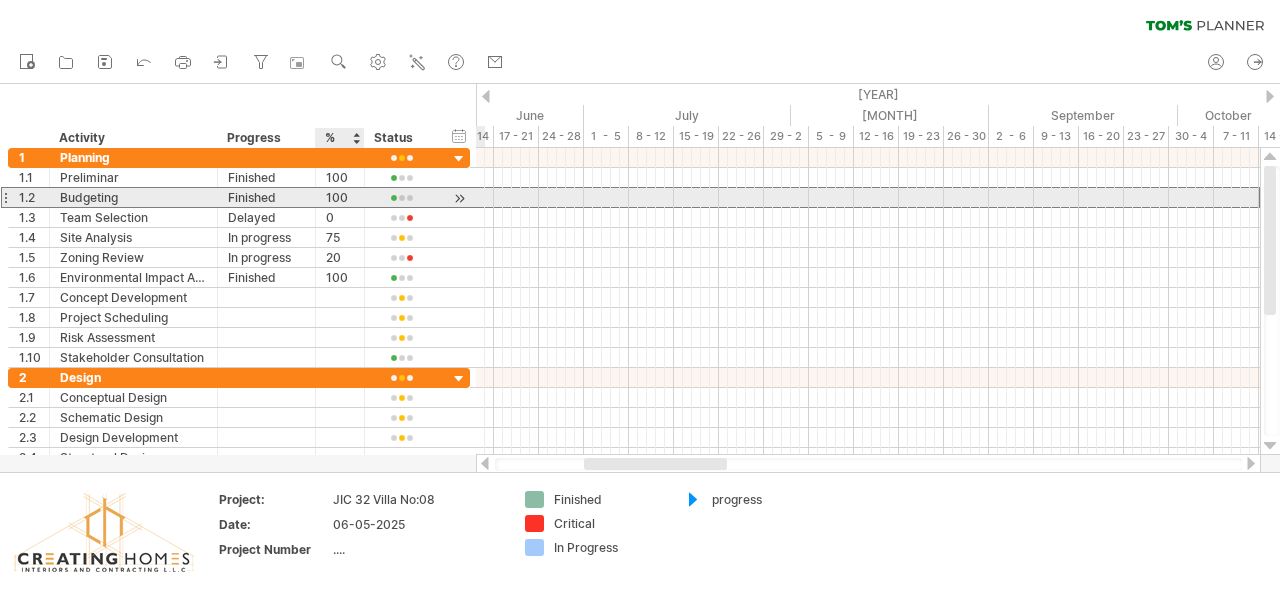 click on "100" at bounding box center (133, 197) 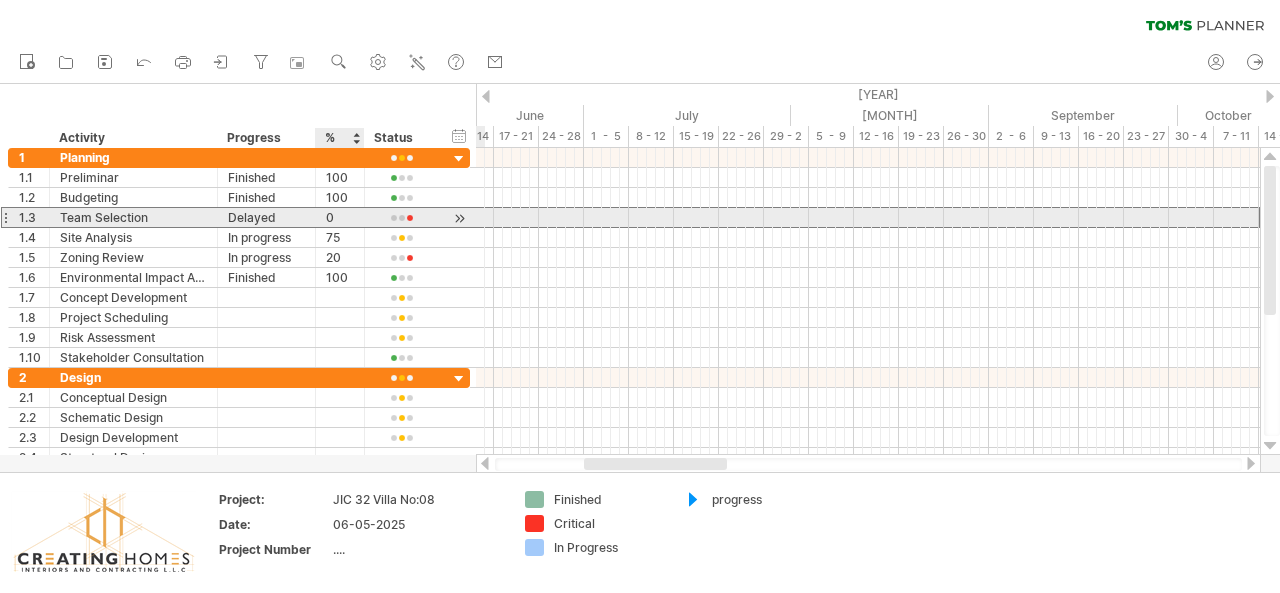 click on "0" at bounding box center [133, 217] 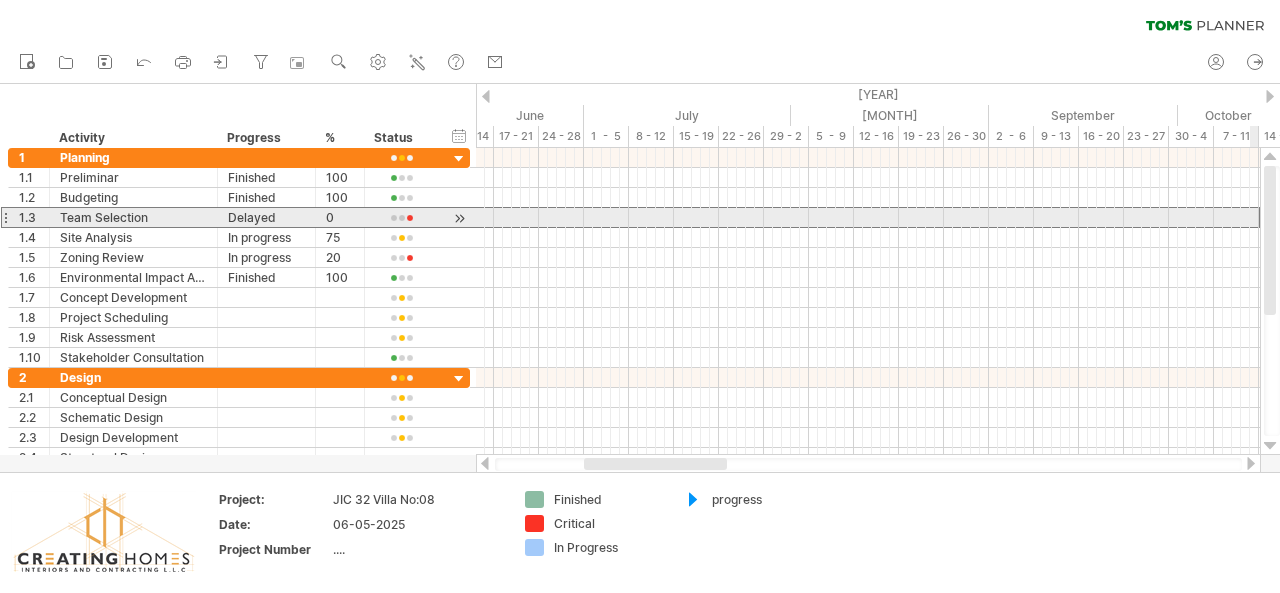 drag, startPoint x: 1279, startPoint y: 203, endPoint x: 1279, endPoint y: 216, distance: 13 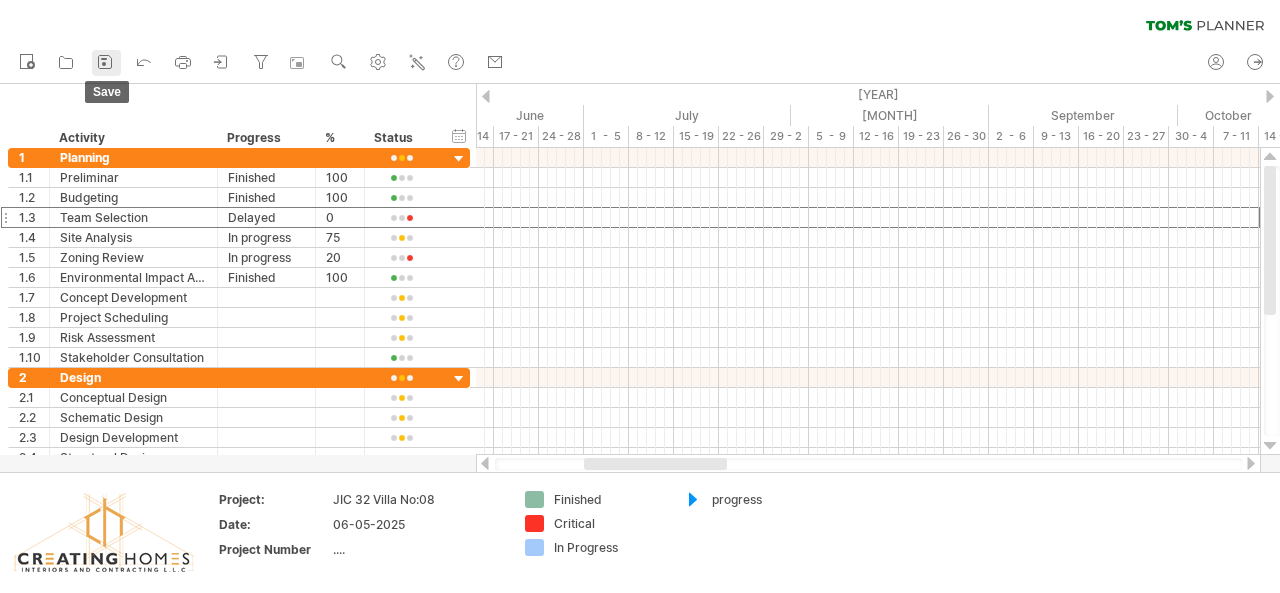 click at bounding box center (105, 62) 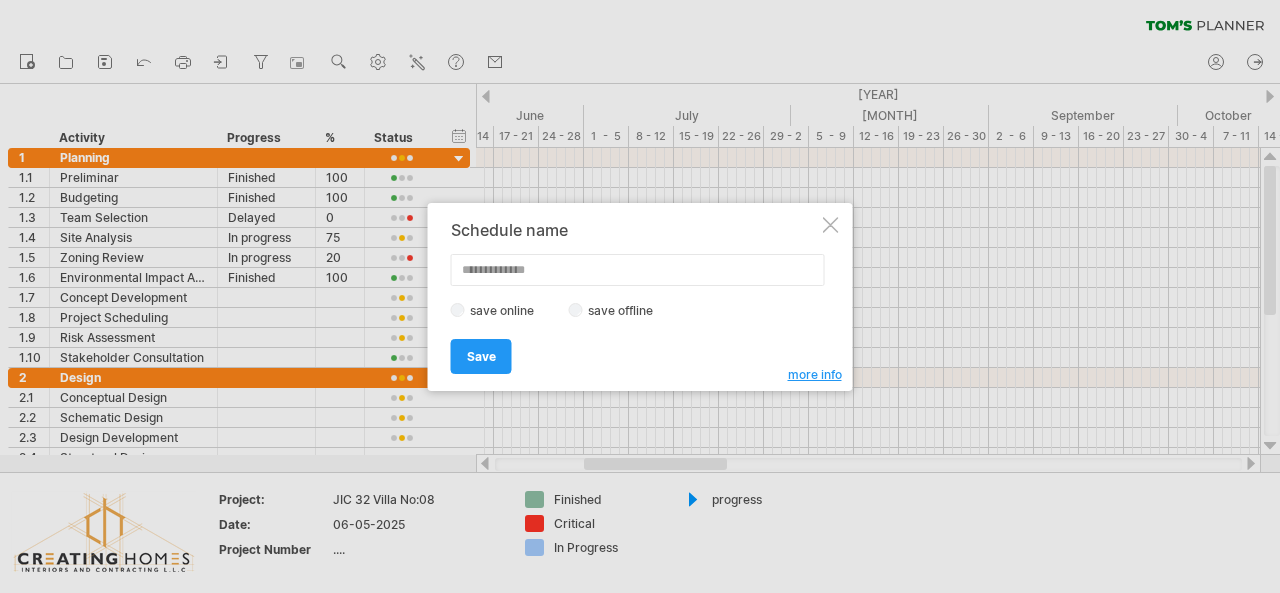 click on "save online save offline" at bounding box center (635, 310) 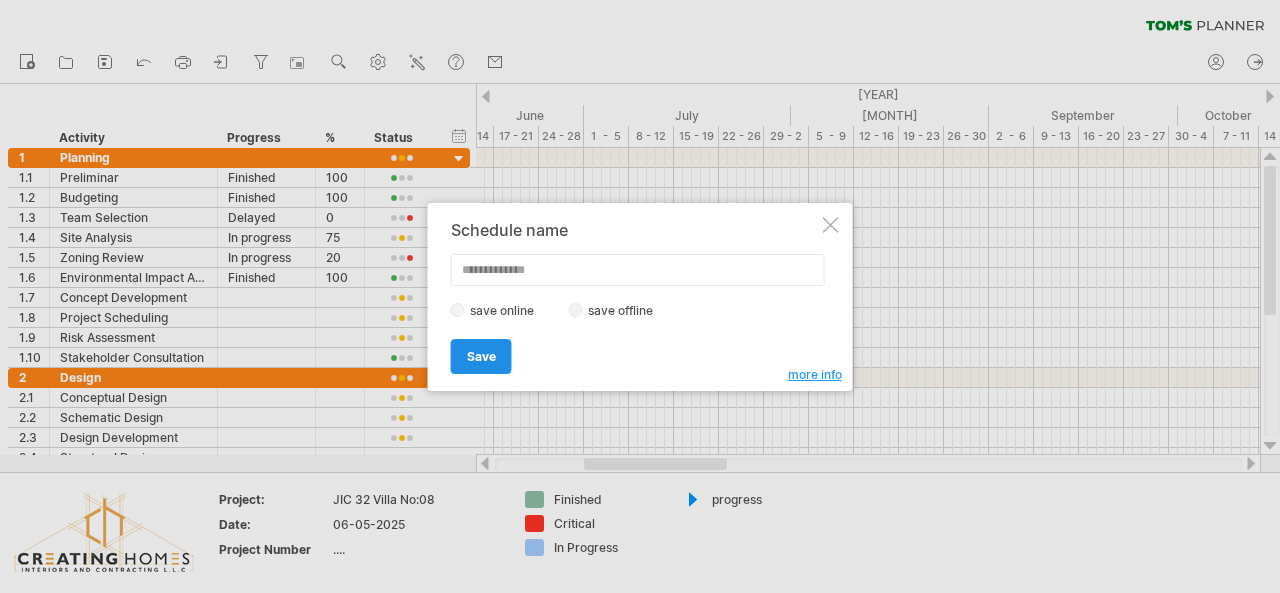 click on "Save" at bounding box center (481, 356) 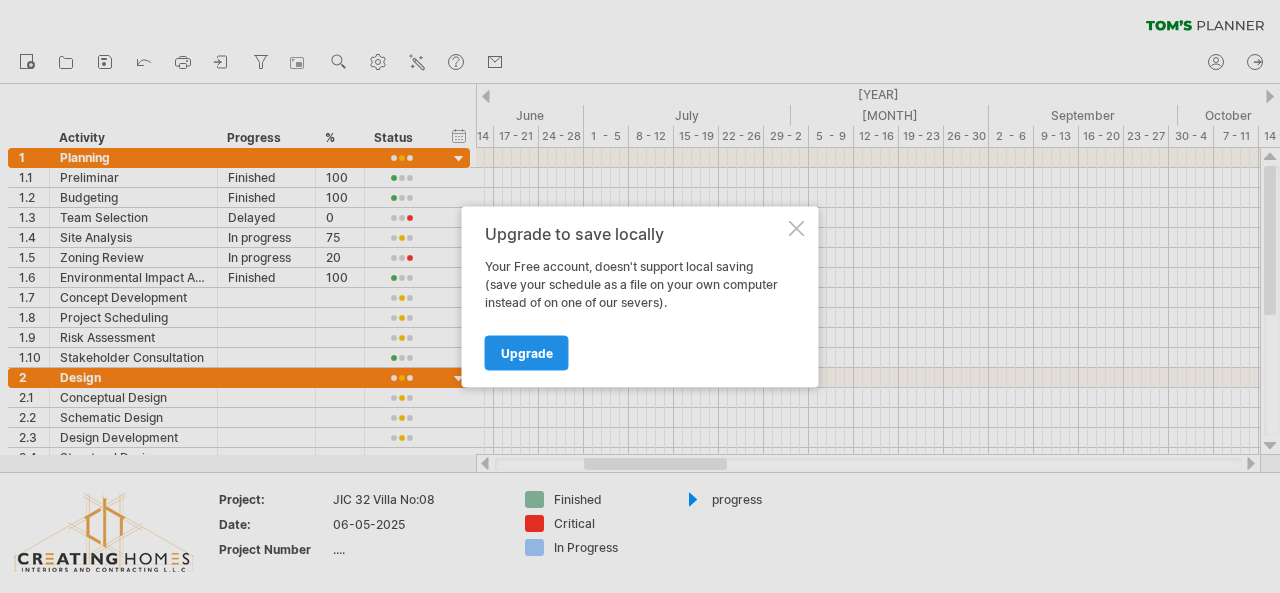 click on "Upgrade" at bounding box center (527, 352) 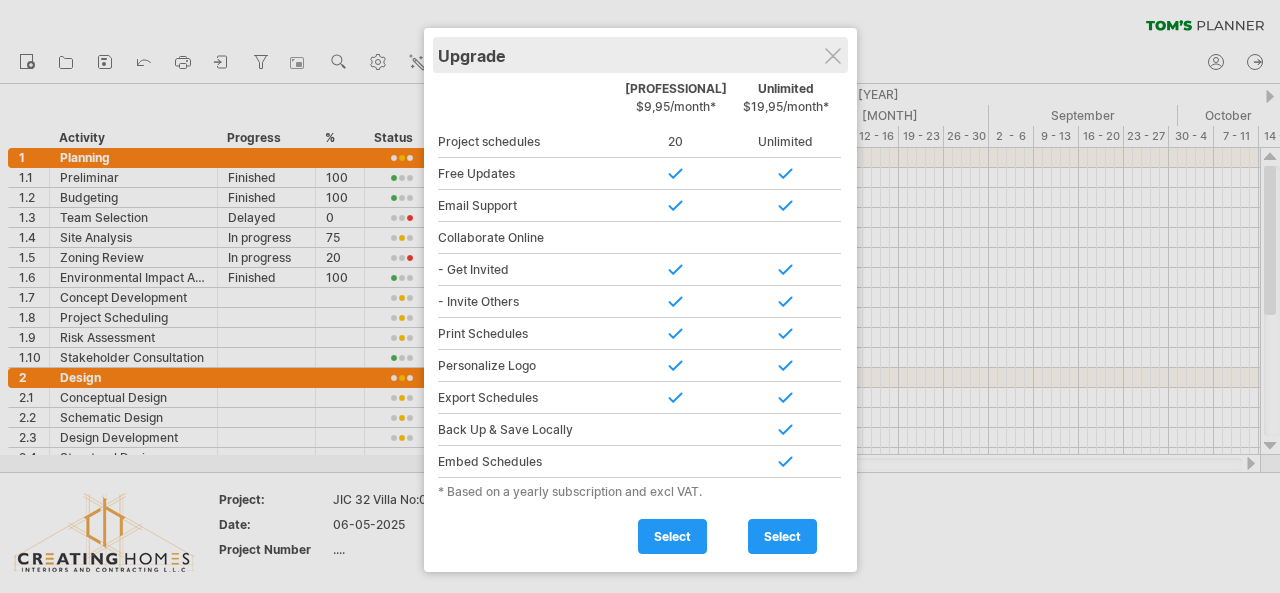 click on "Upgrade" at bounding box center (640, 55) 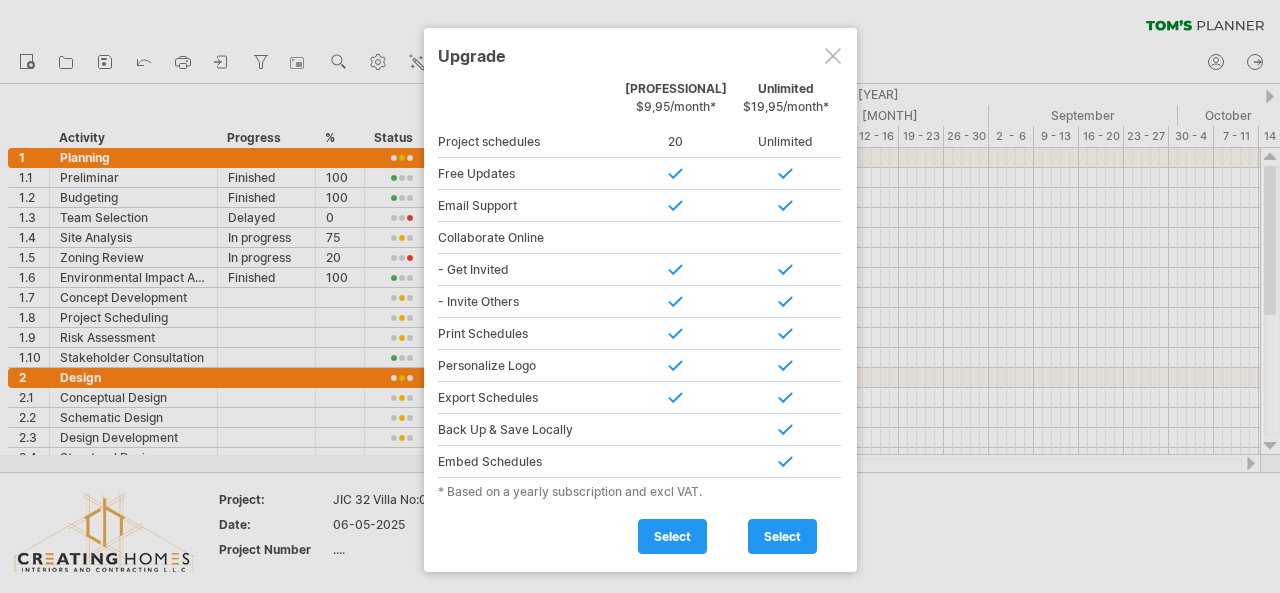 click at bounding box center [833, 56] 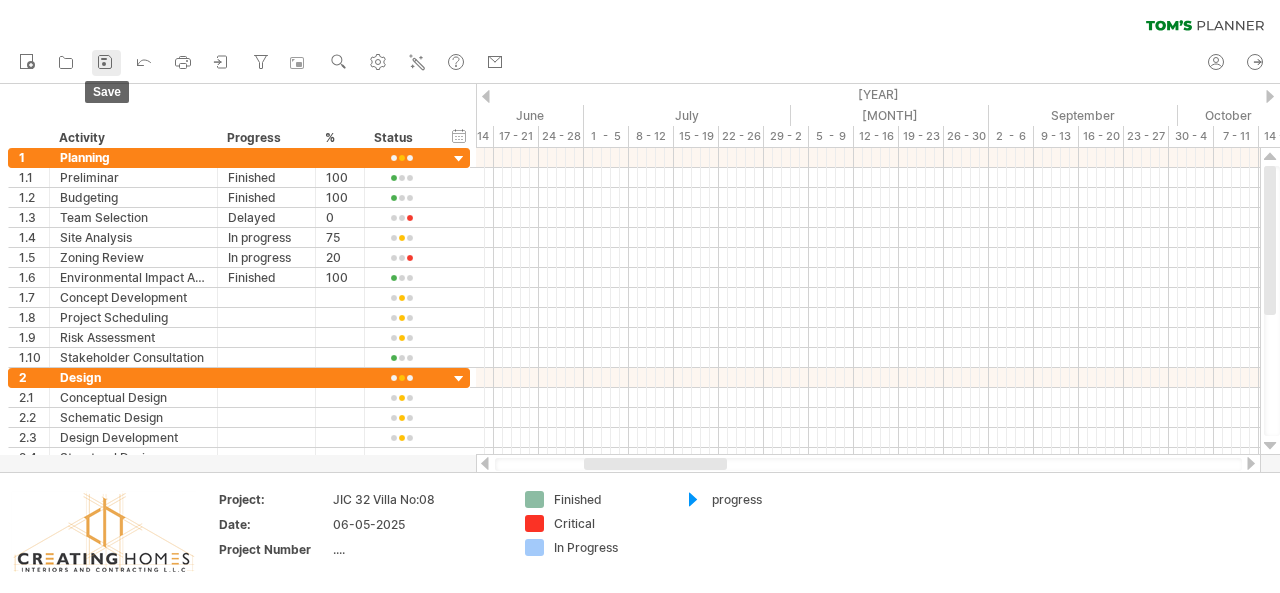 click at bounding box center (105, 62) 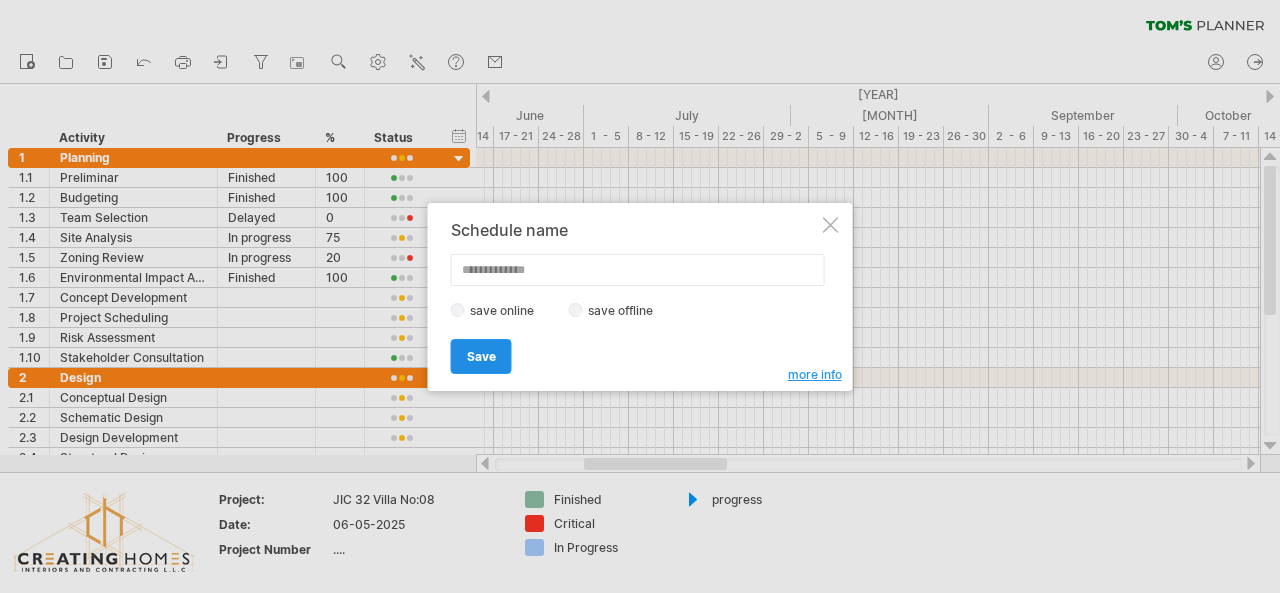 click on "Save" at bounding box center [481, 356] 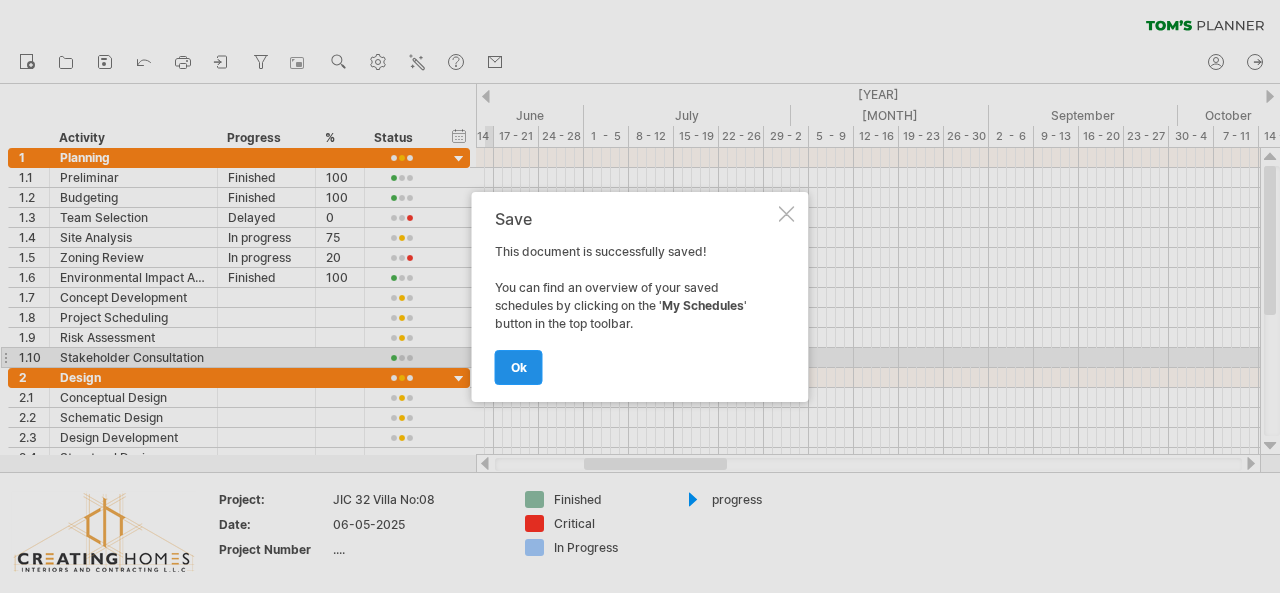 click on "ok" at bounding box center (519, 367) 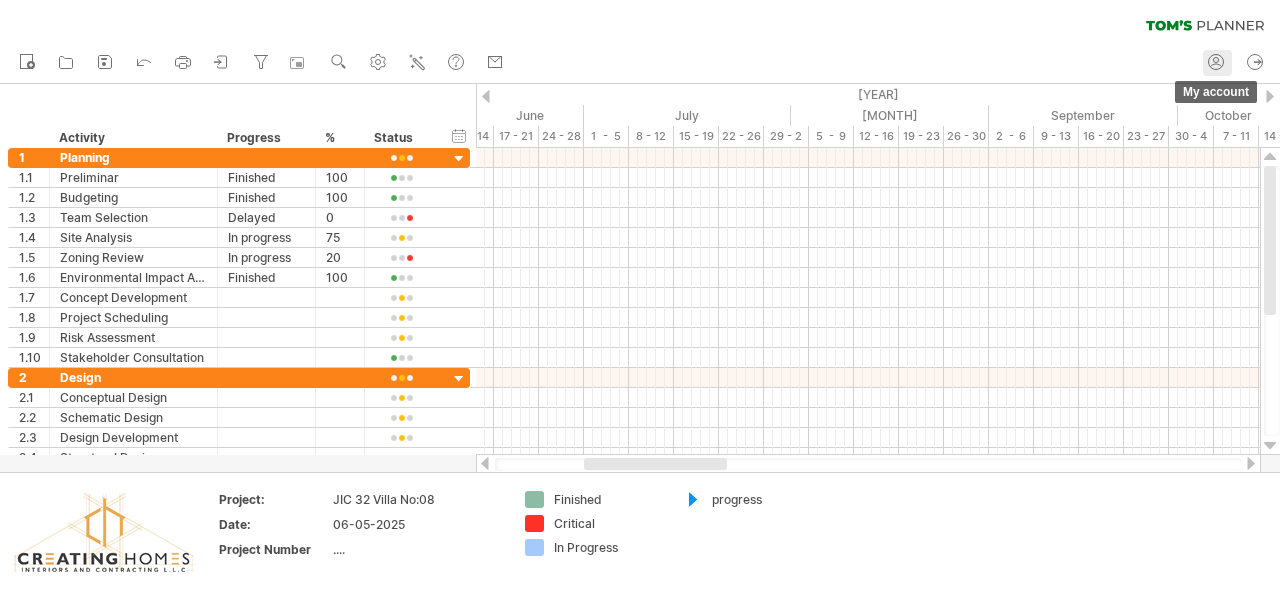 click at bounding box center [1216, 62] 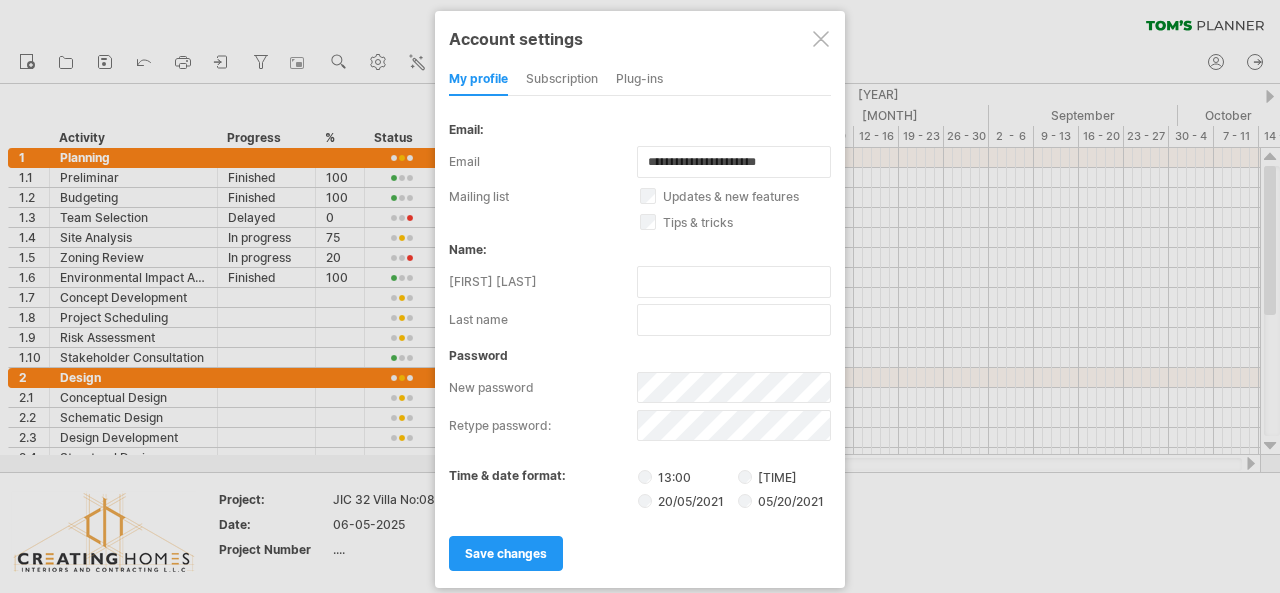 click at bounding box center [821, 39] 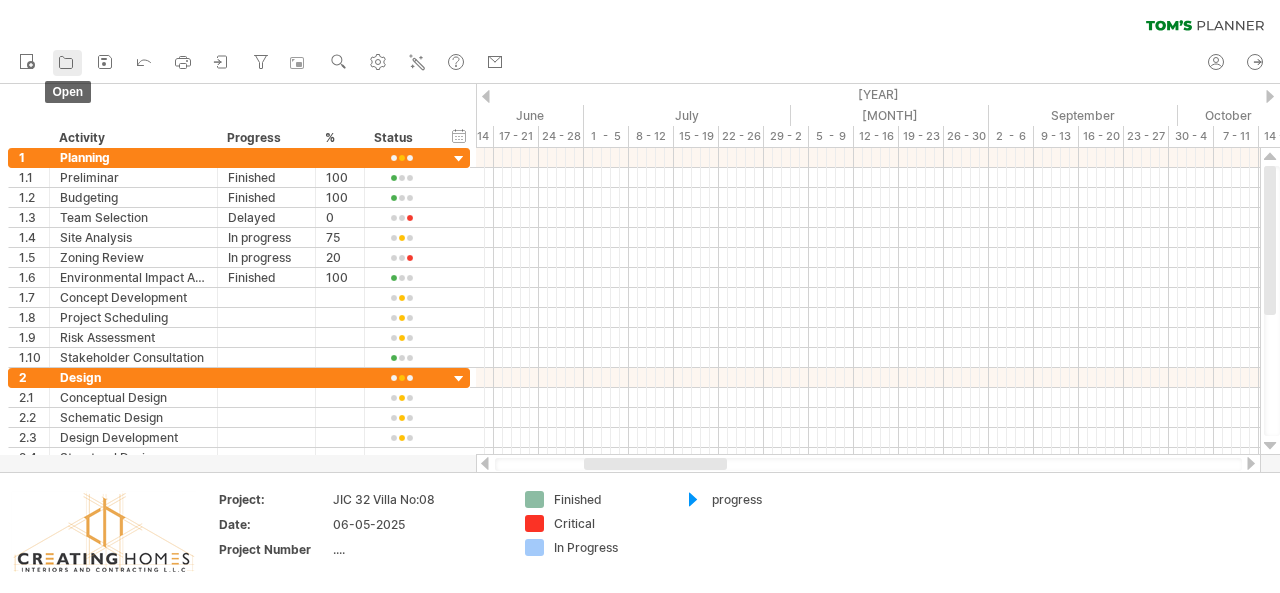 click at bounding box center [66, 62] 